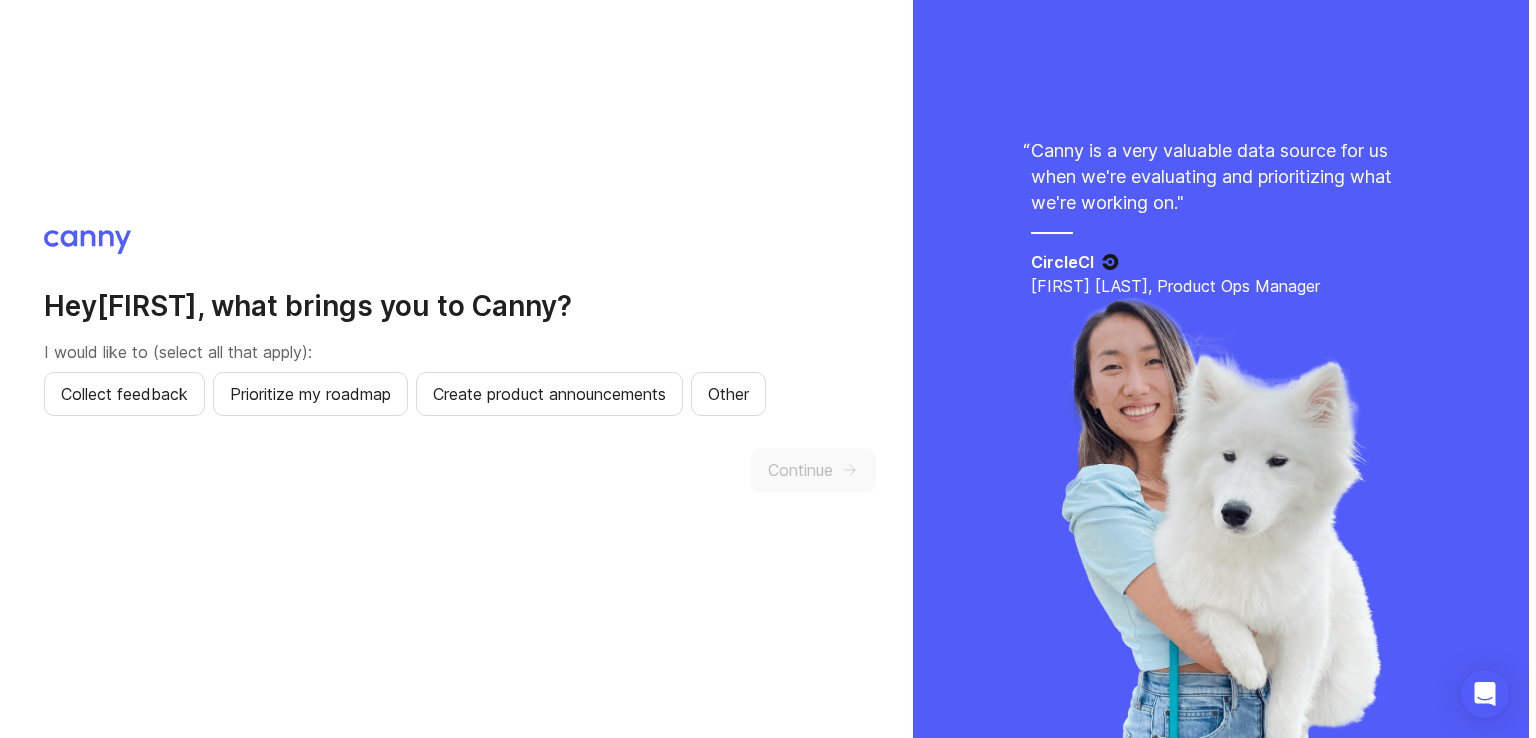 scroll, scrollTop: 0, scrollLeft: 0, axis: both 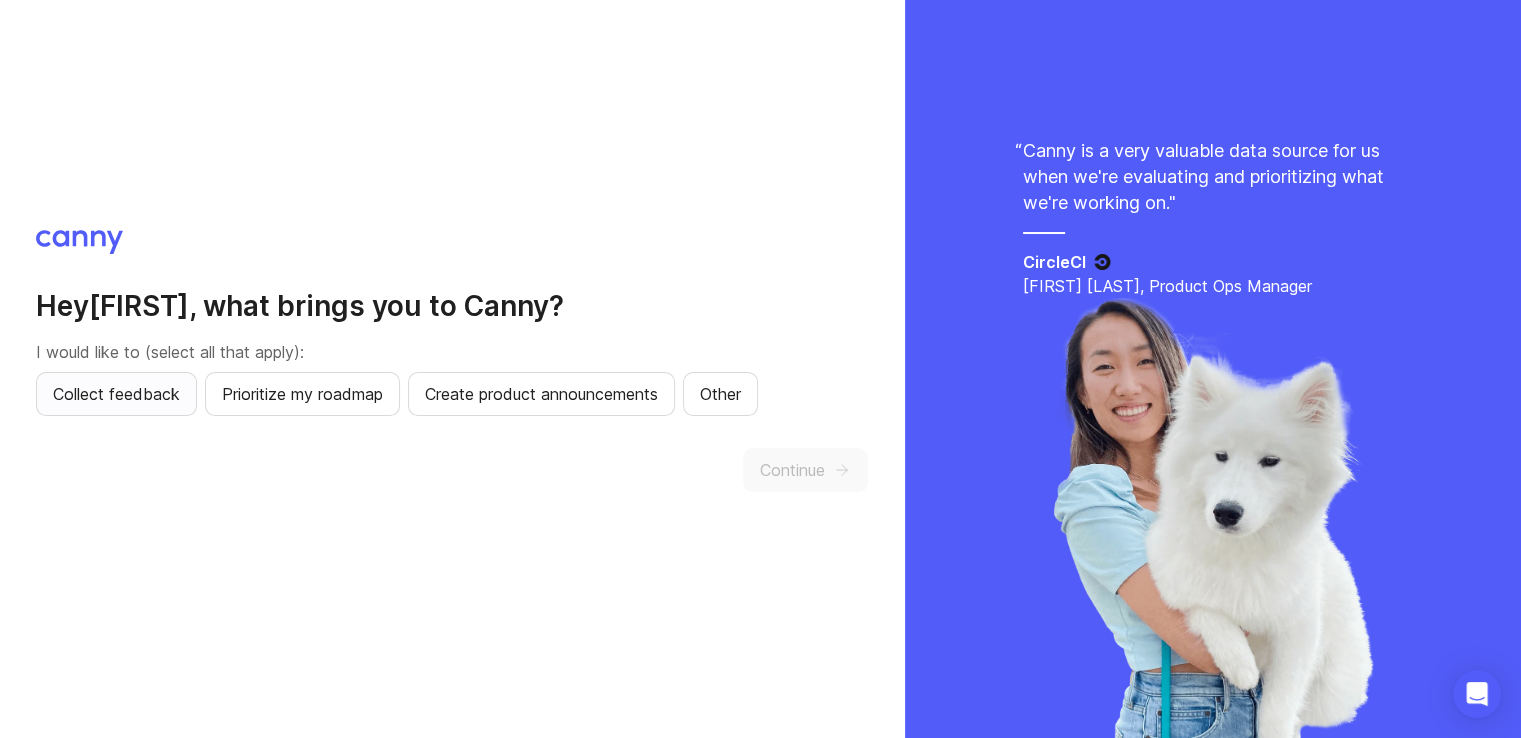 click on "Collect feedback" at bounding box center (116, 394) 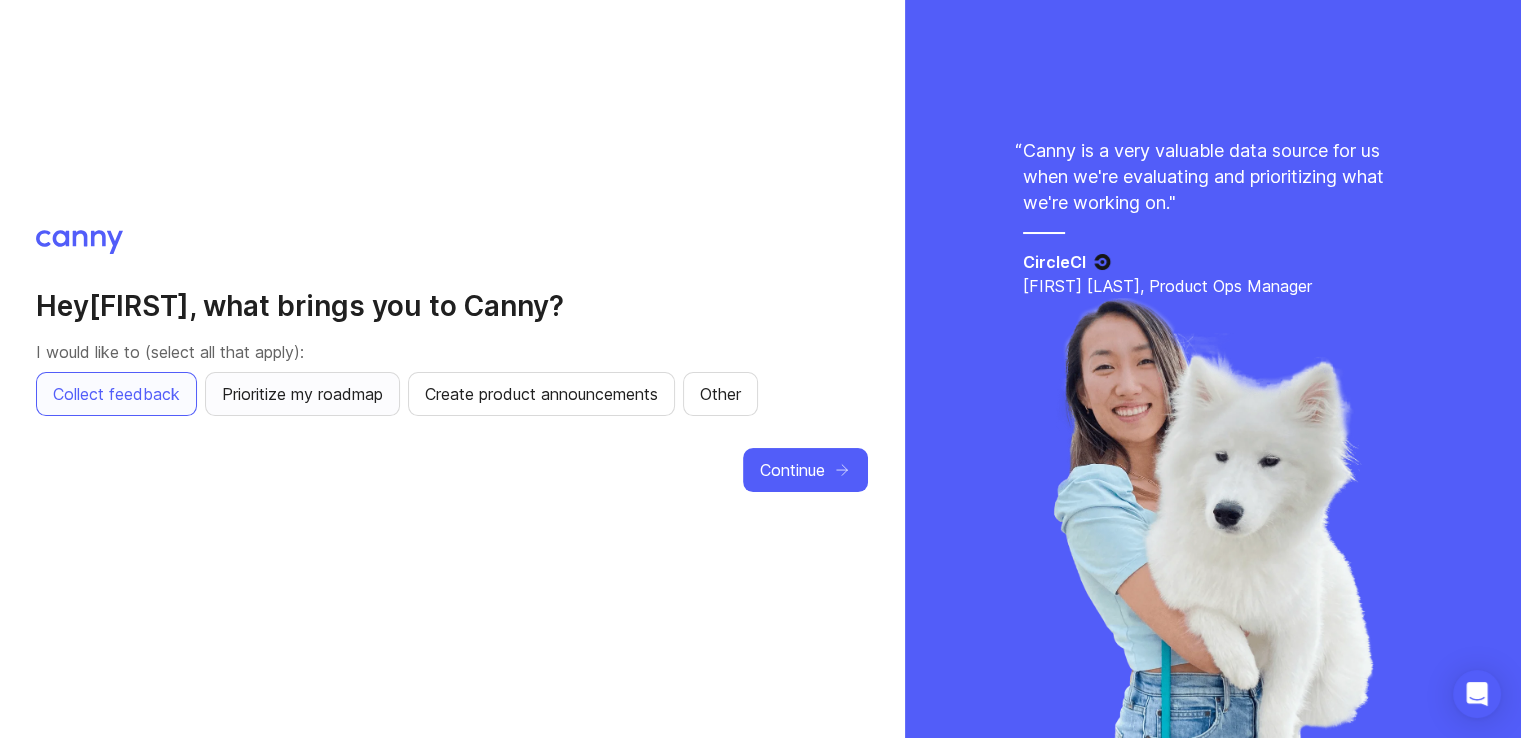 click on "Prioritize my roadmap" at bounding box center (302, 394) 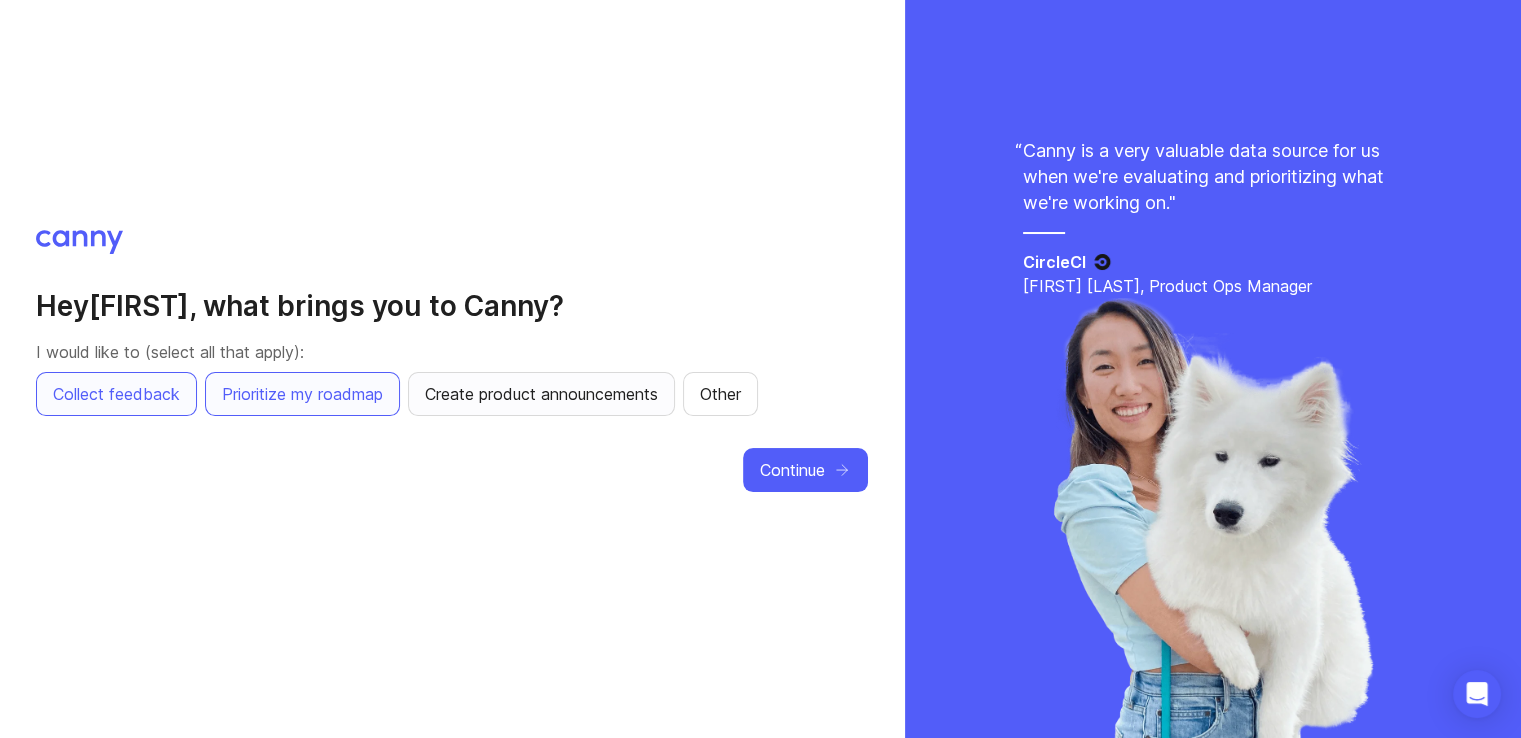 click on "Create product announcements" at bounding box center [541, 394] 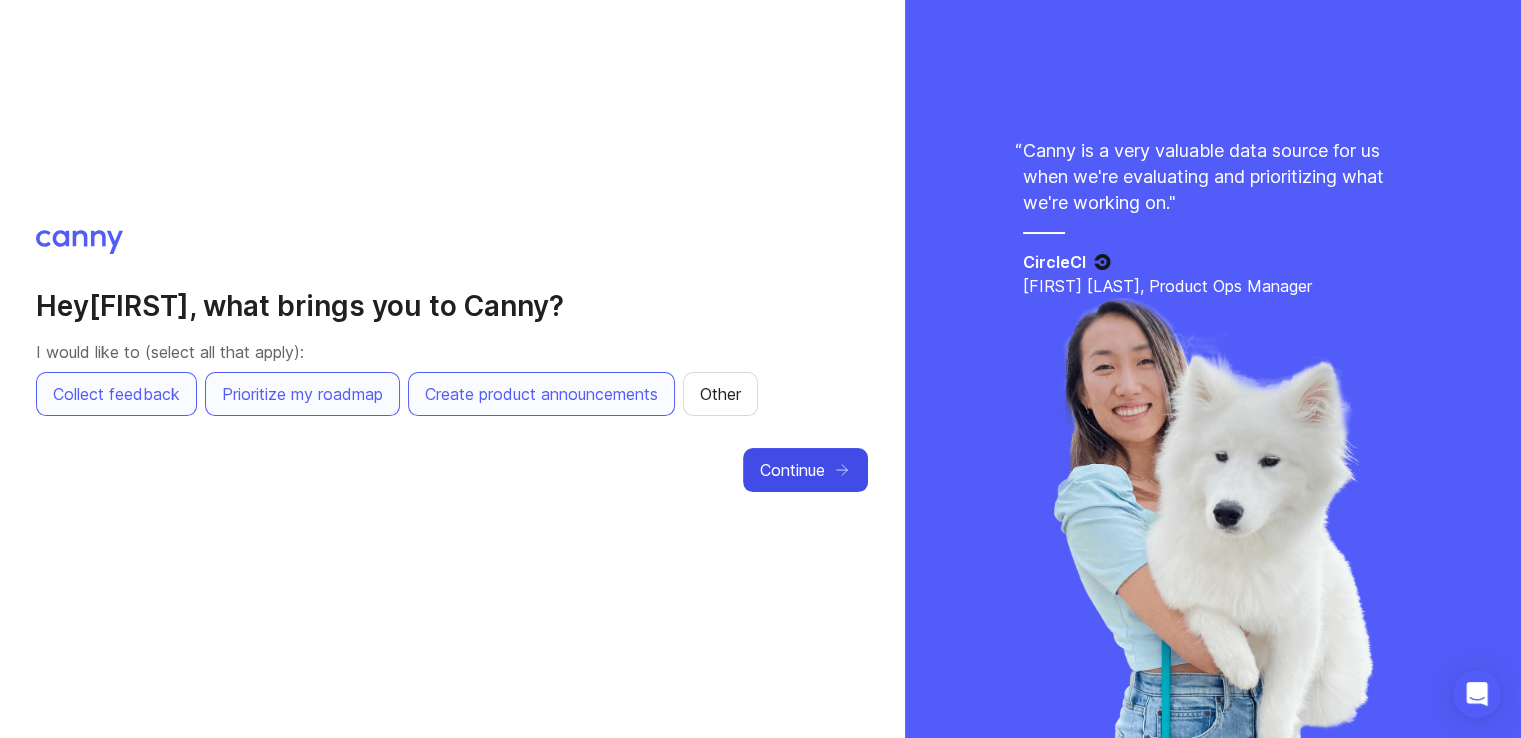 click on "Continue" at bounding box center [792, 470] 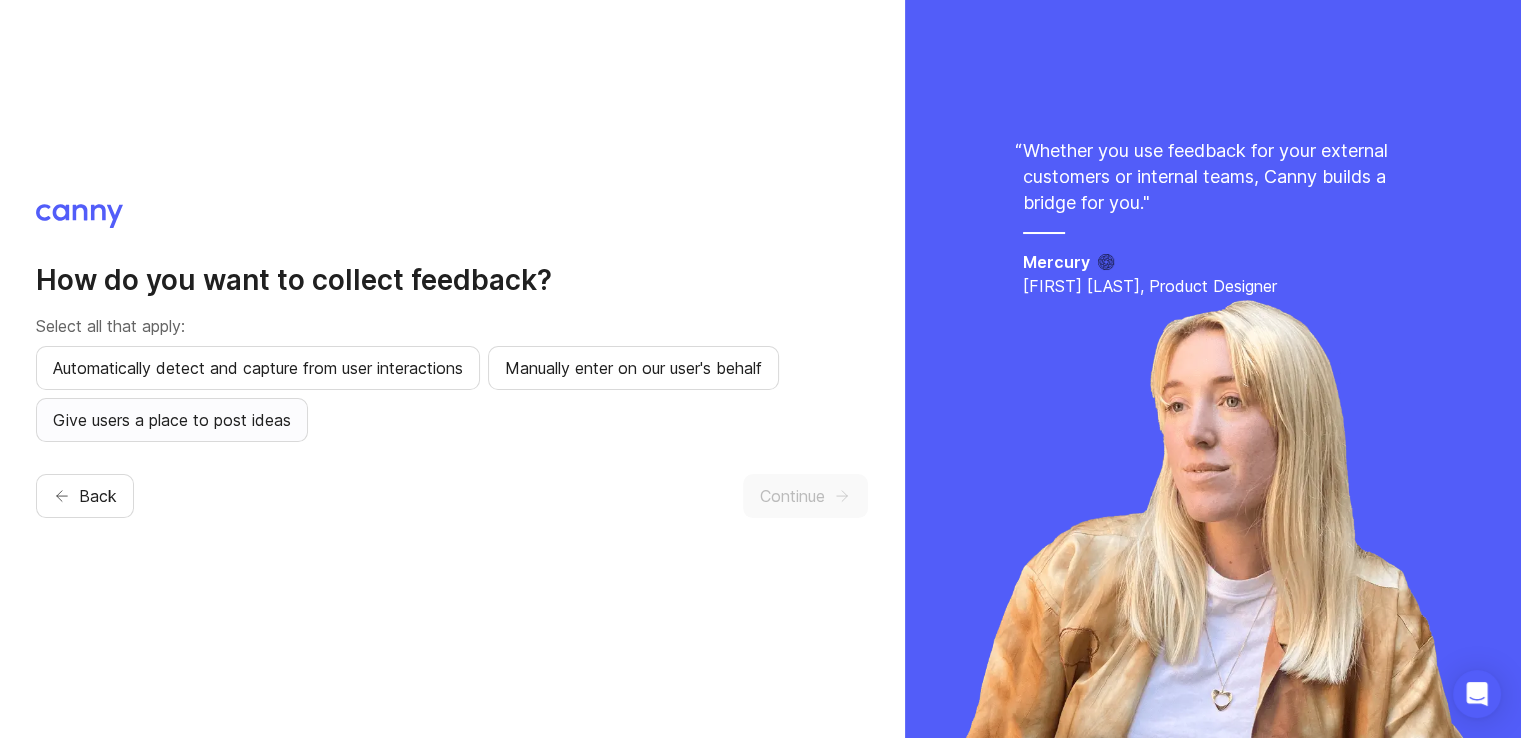 click on "Give users a place to post ideas" at bounding box center [258, 368] 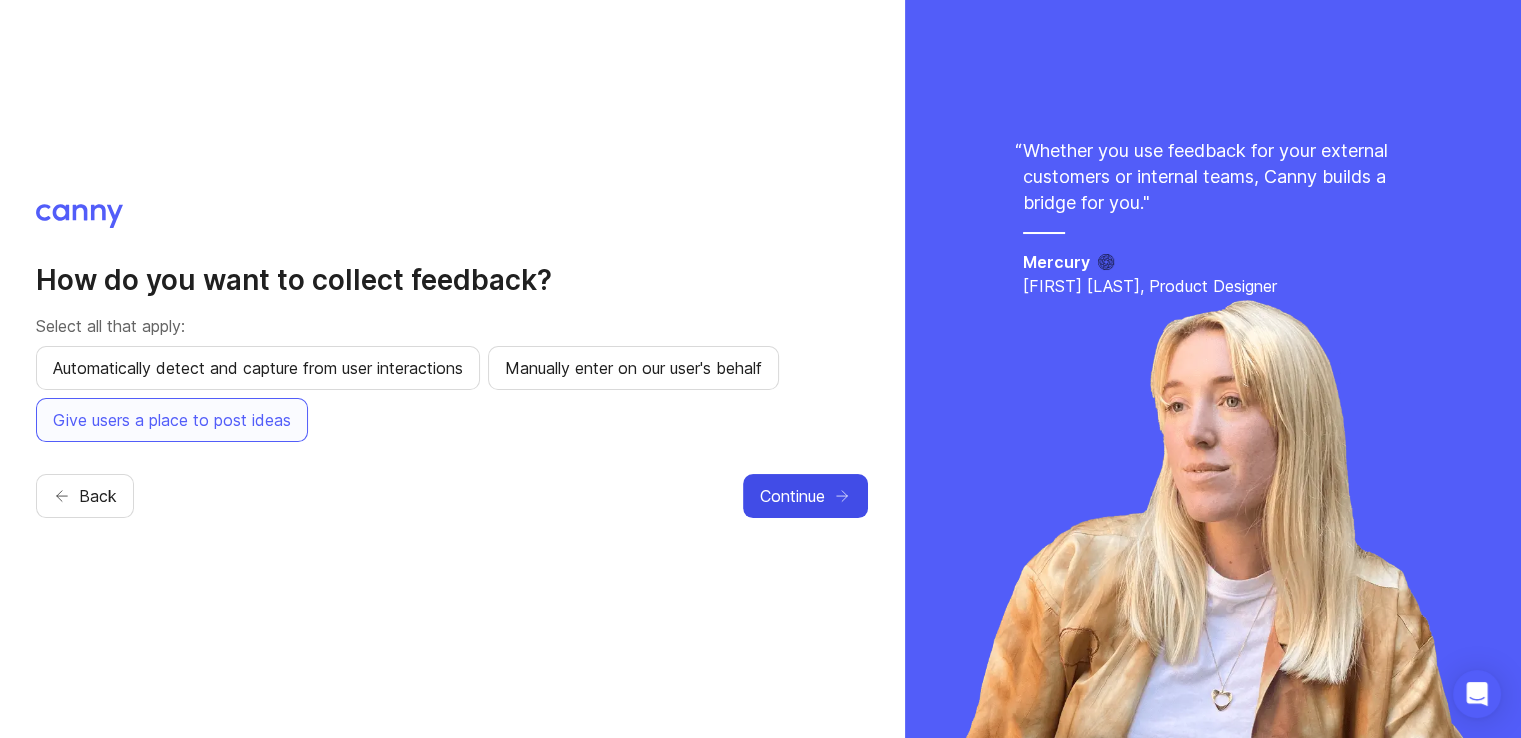 click on "Continue" at bounding box center [792, 496] 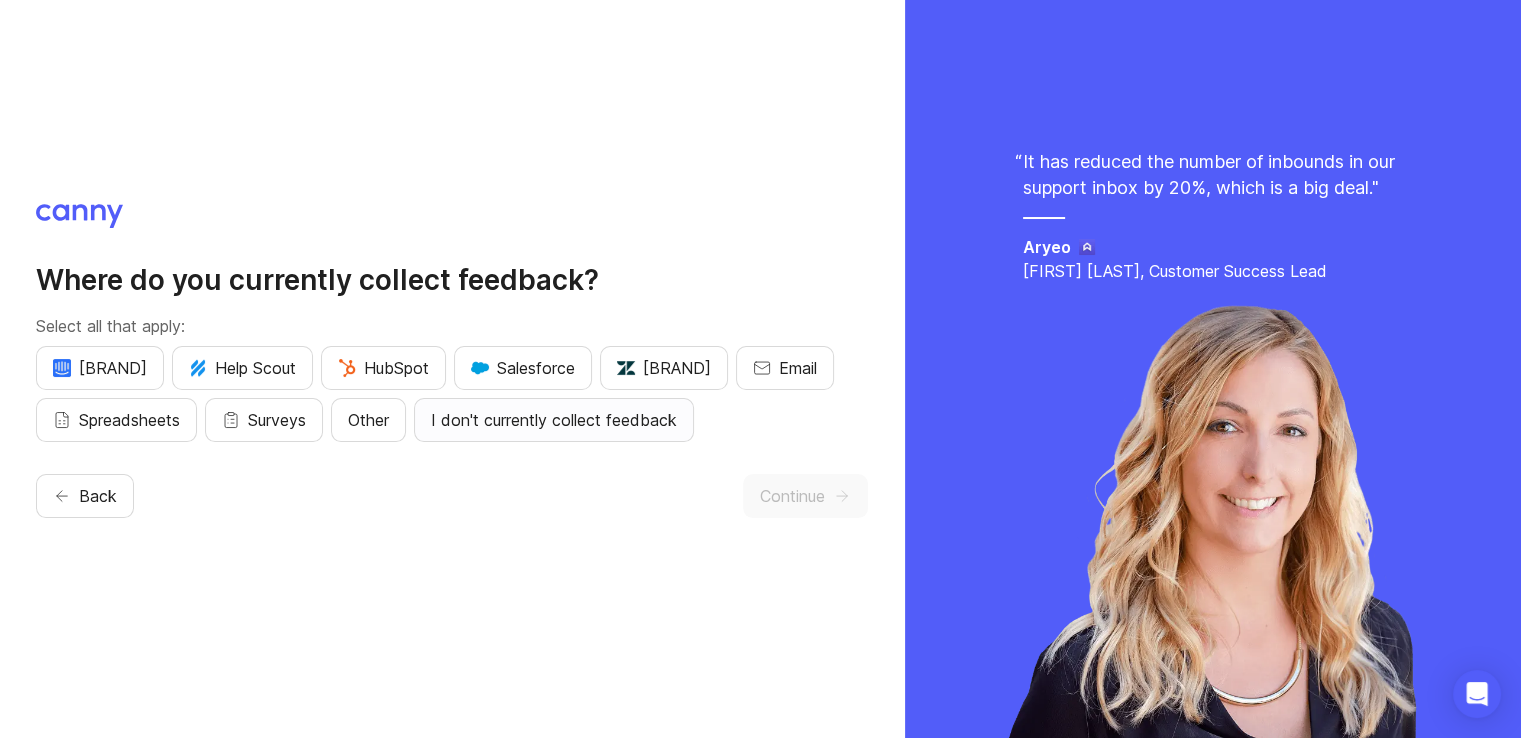 click on "I don't currently collect feedback" at bounding box center (100, 368) 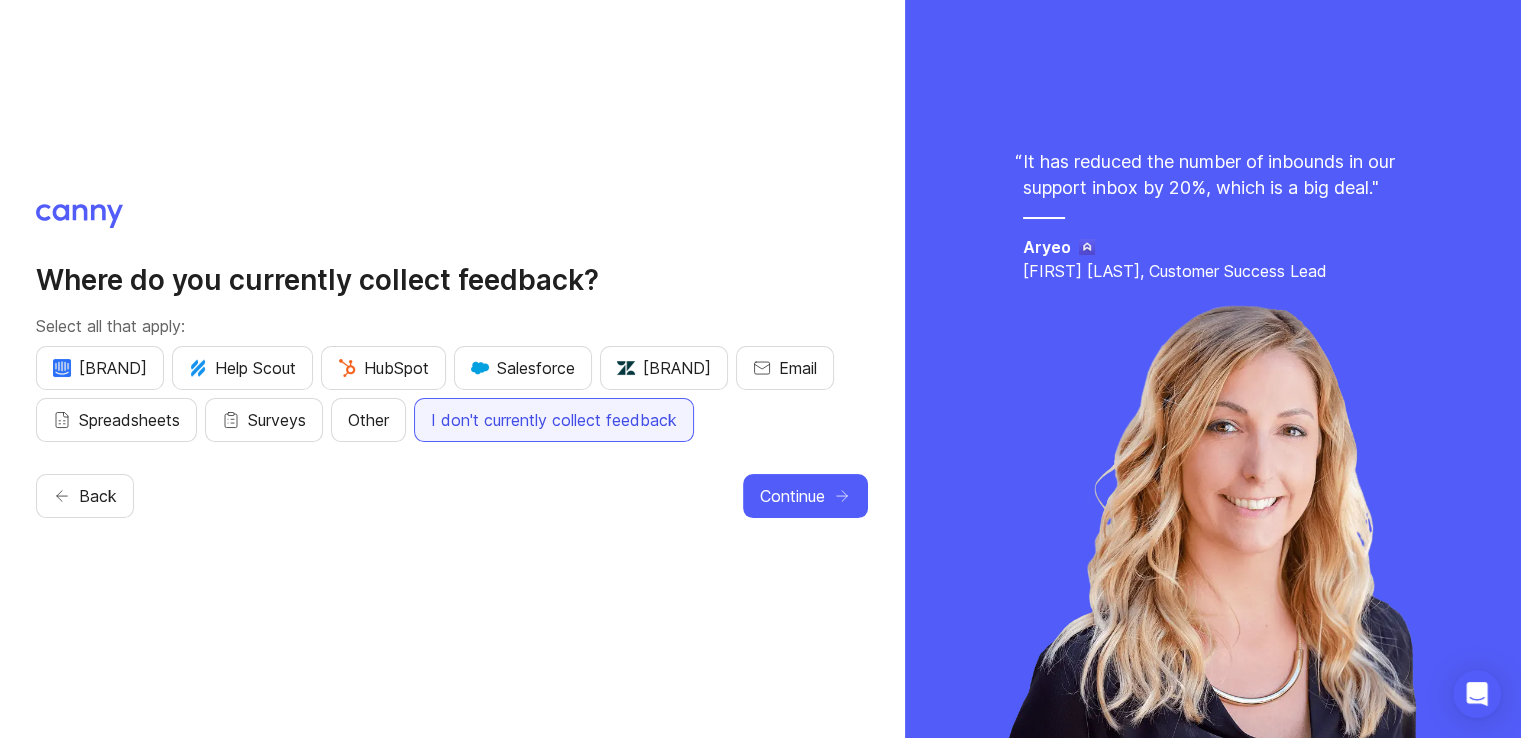 click on "I don't currently collect feedback" at bounding box center [554, 420] 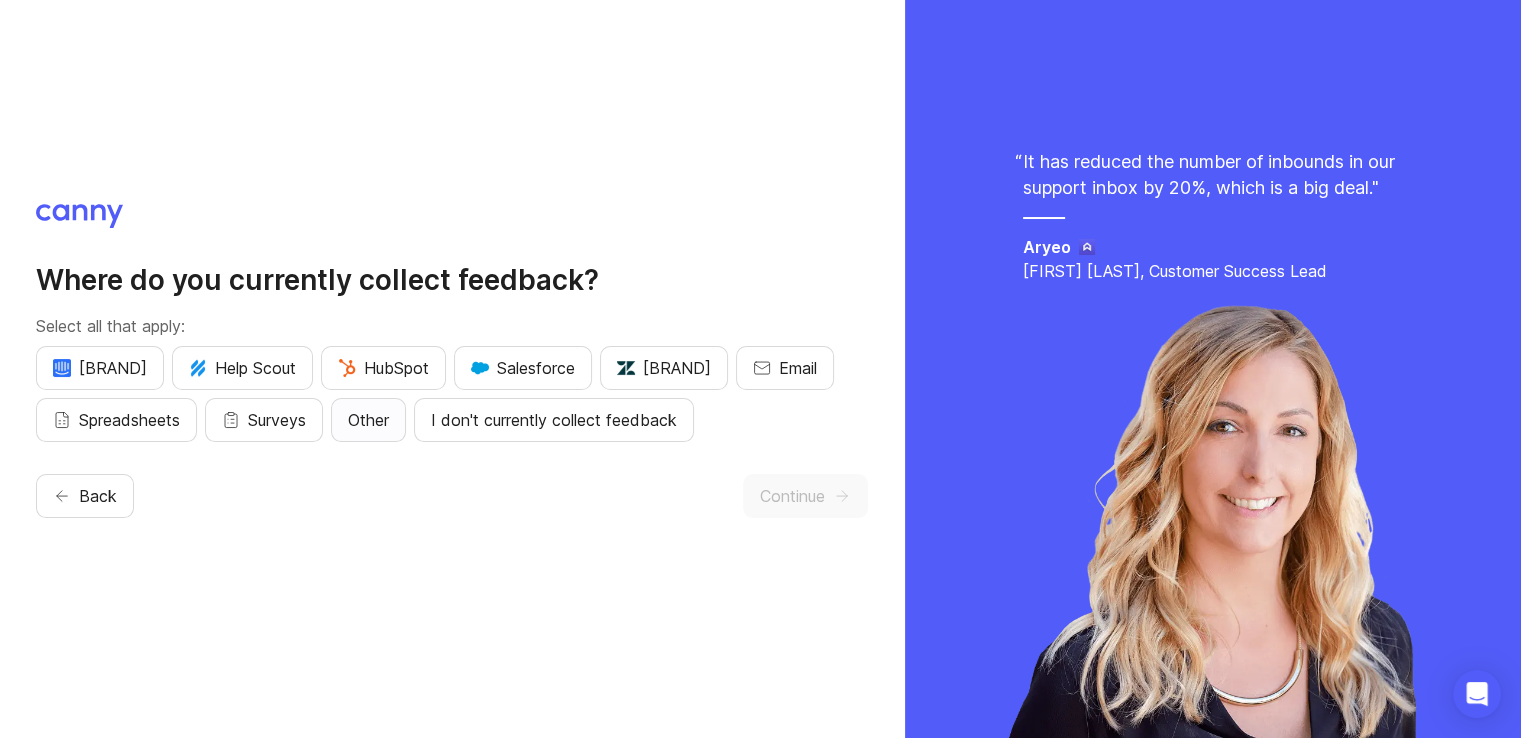 click on "Other" at bounding box center [100, 368] 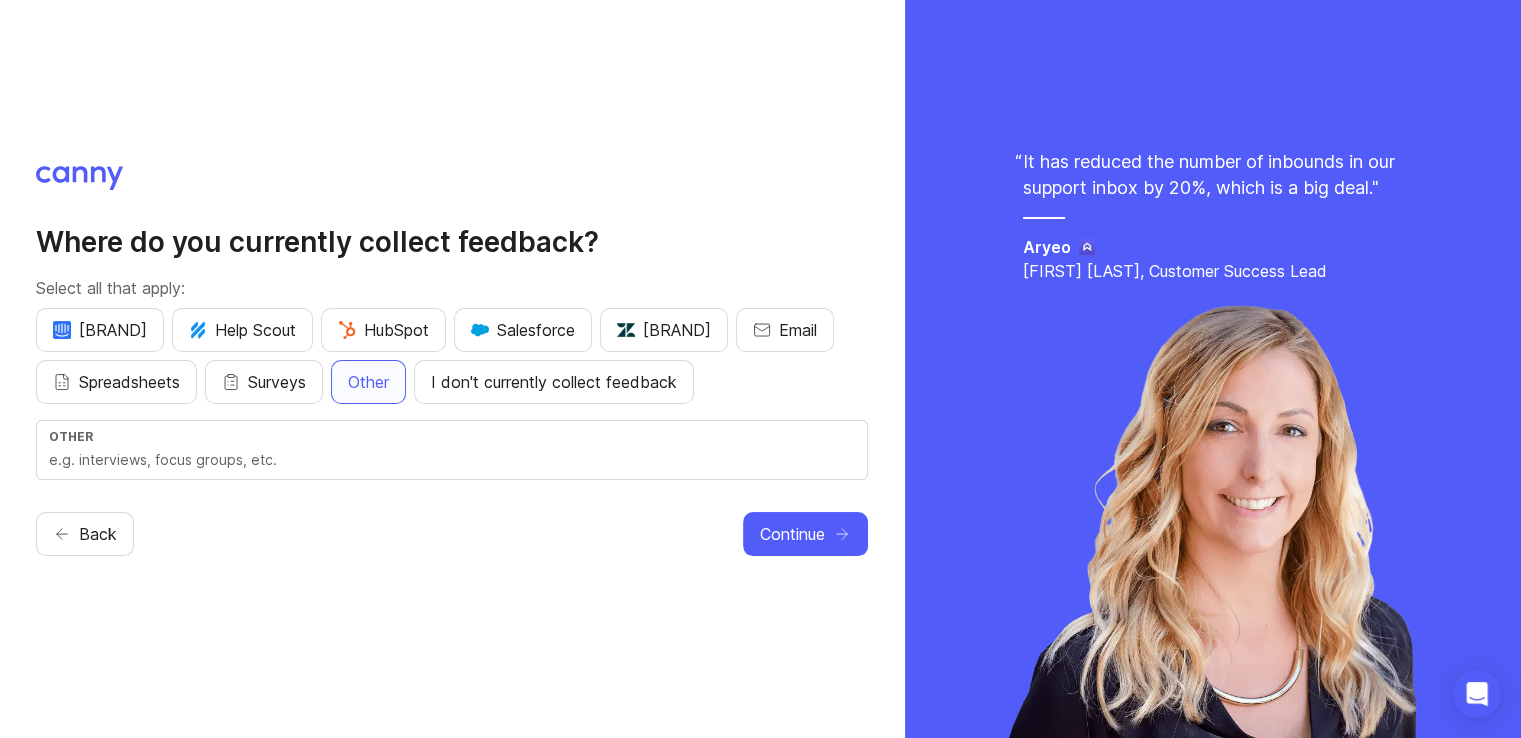 click on "Other" at bounding box center (452, 436) 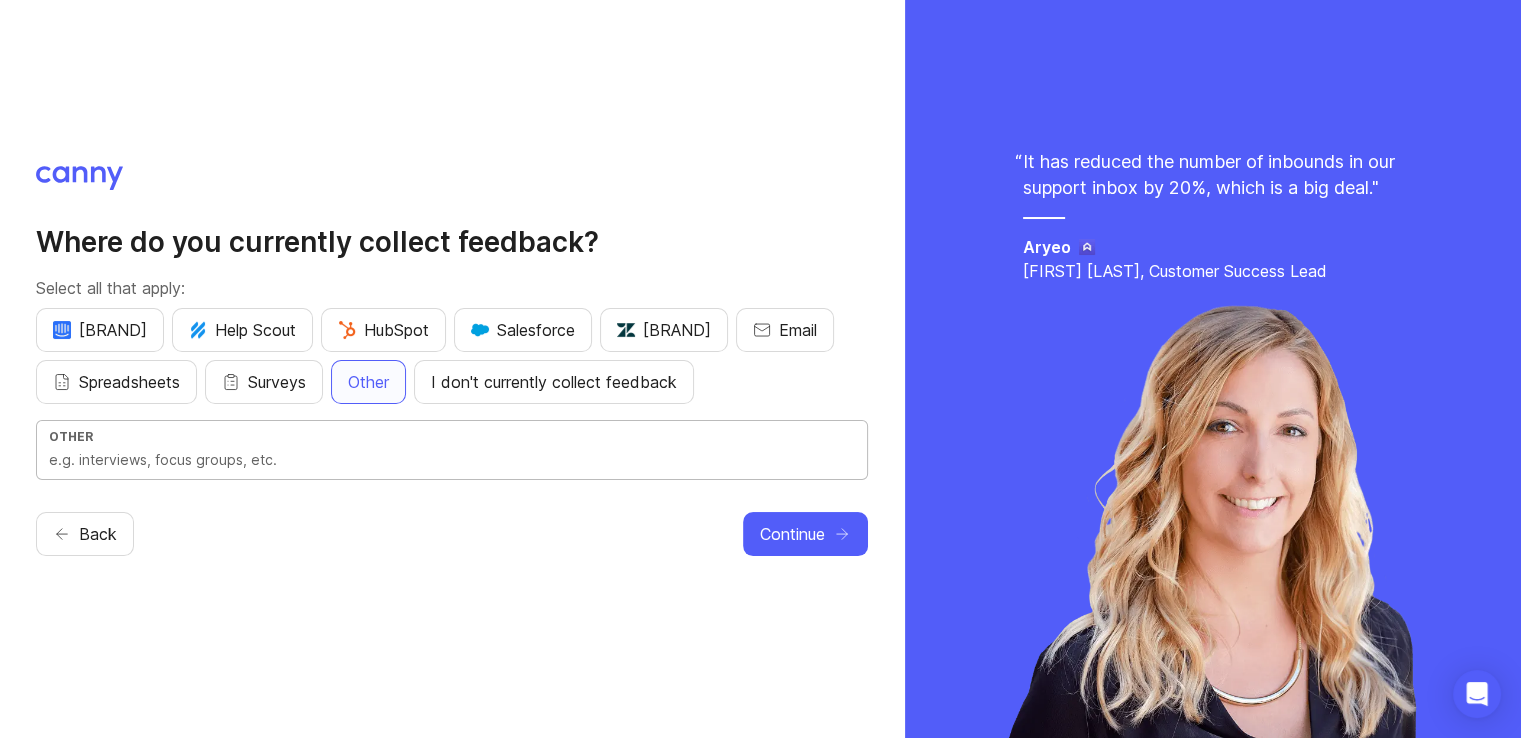 click at bounding box center (452, 460) 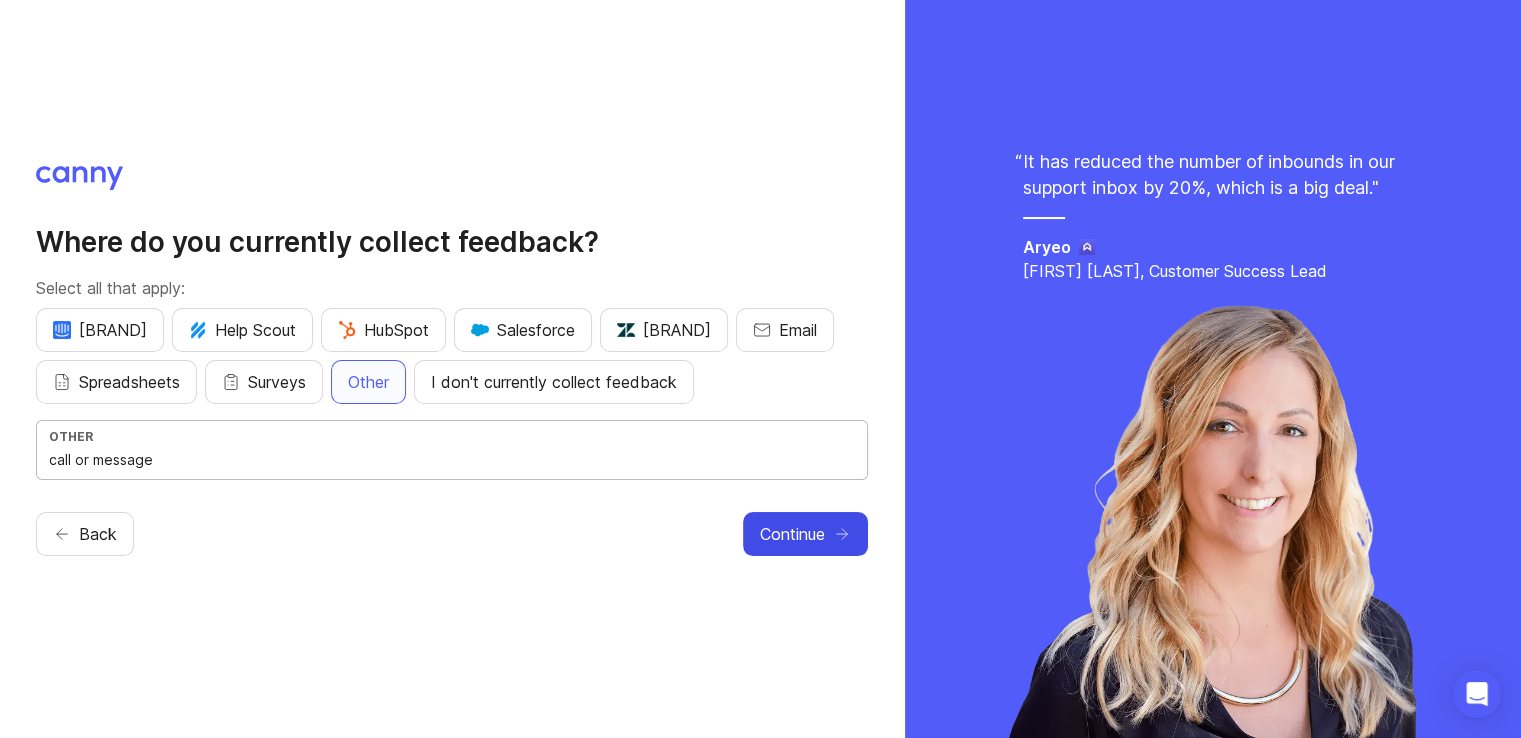 type on "call or message" 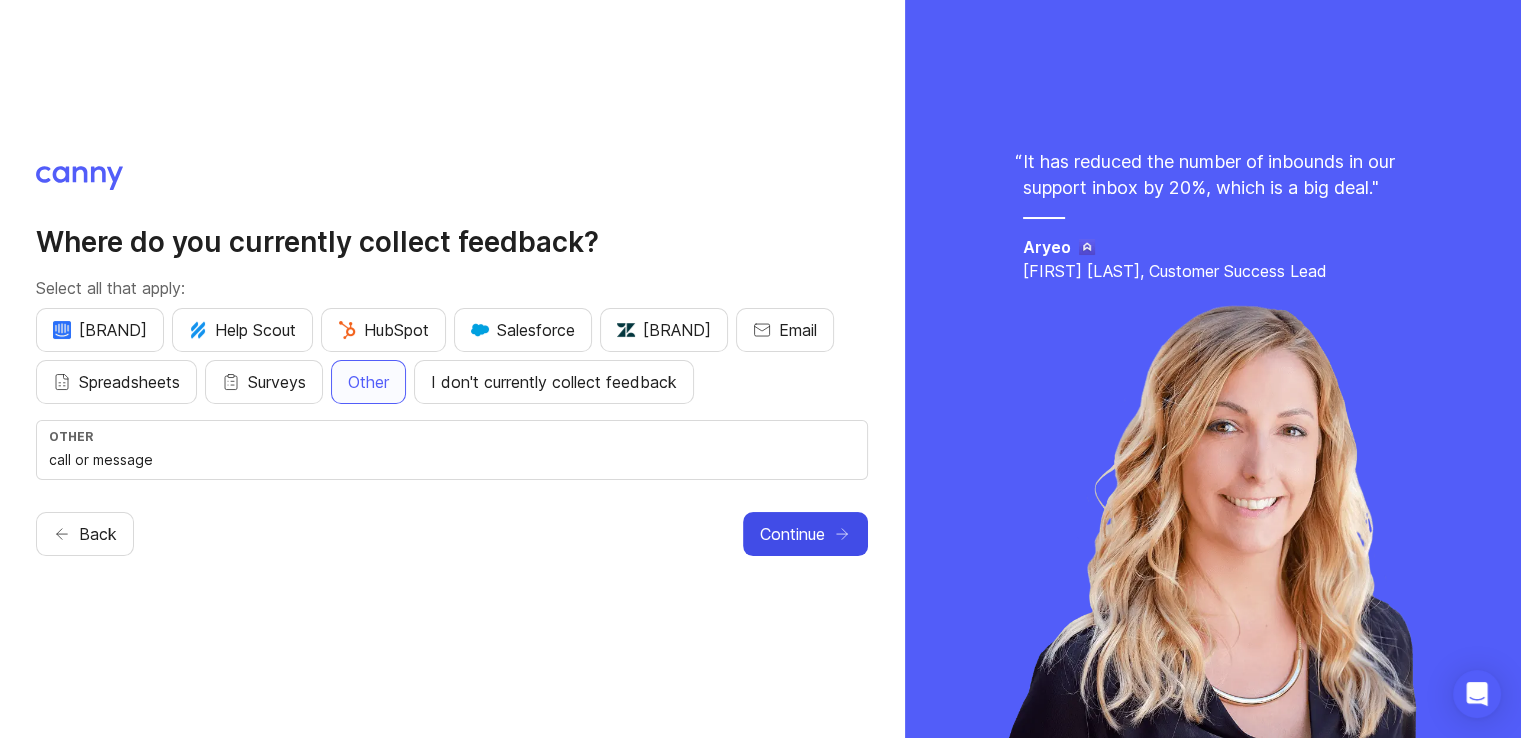 click on "Continue" at bounding box center [805, 534] 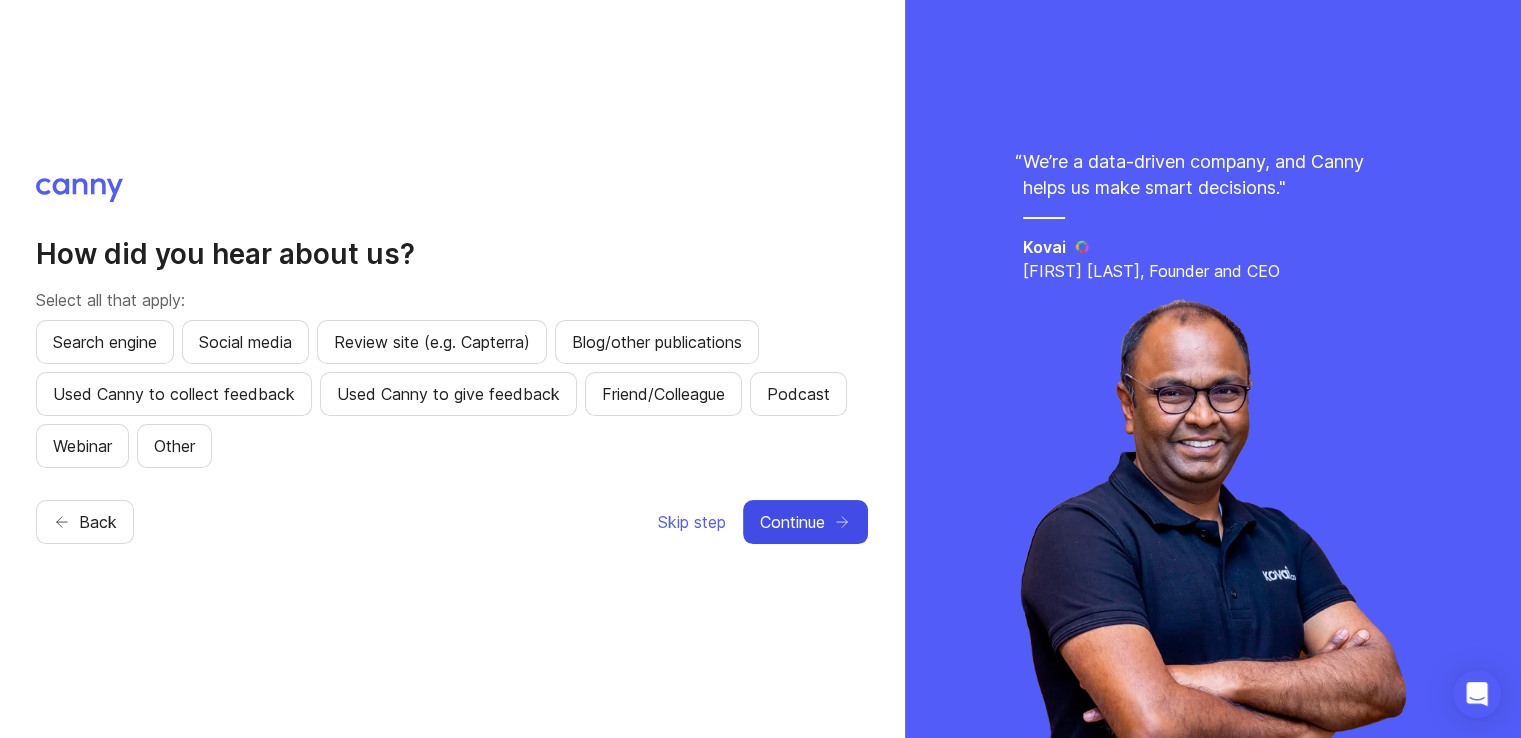 click on "Continue" at bounding box center (792, 522) 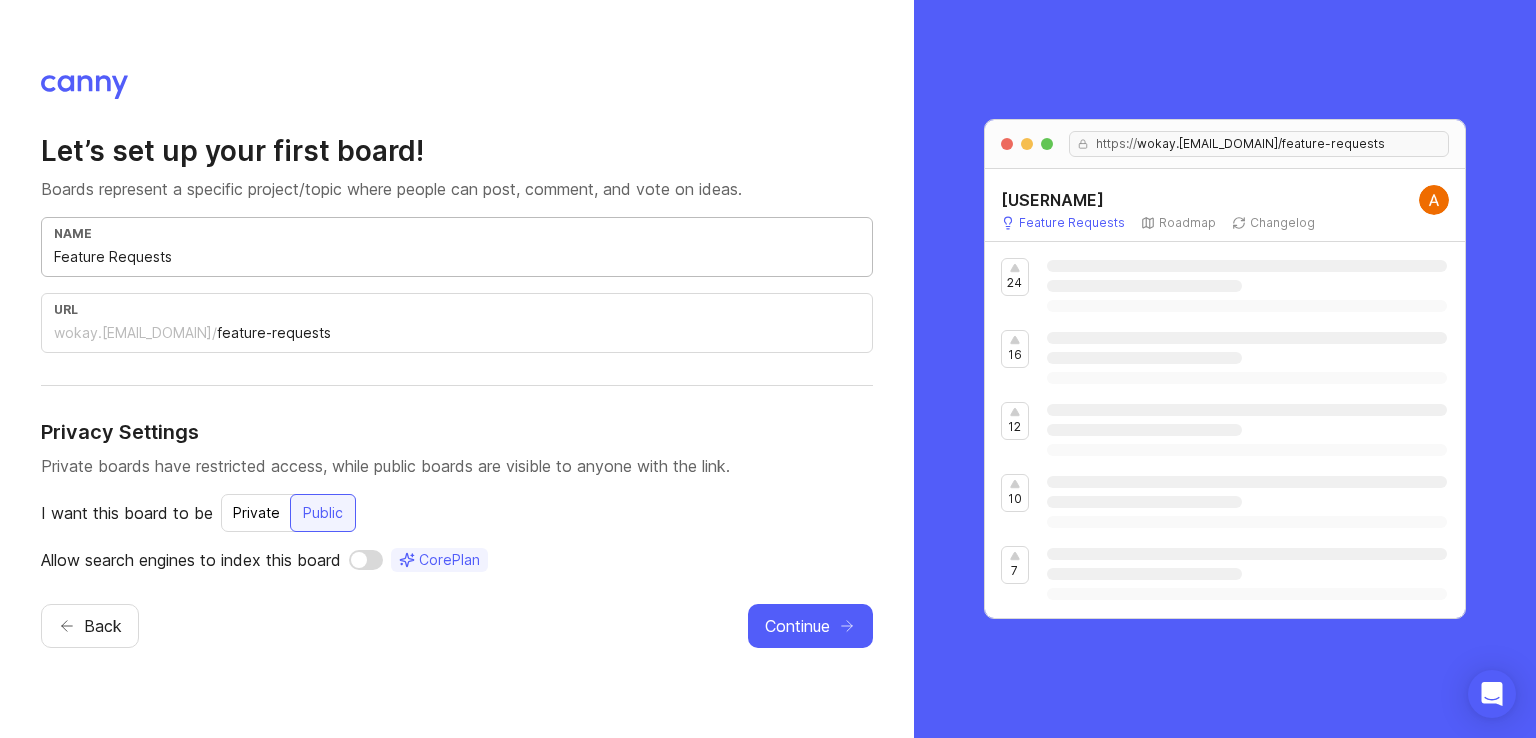 drag, startPoint x: 246, startPoint y: 259, endPoint x: 236, endPoint y: 249, distance: 14.142136 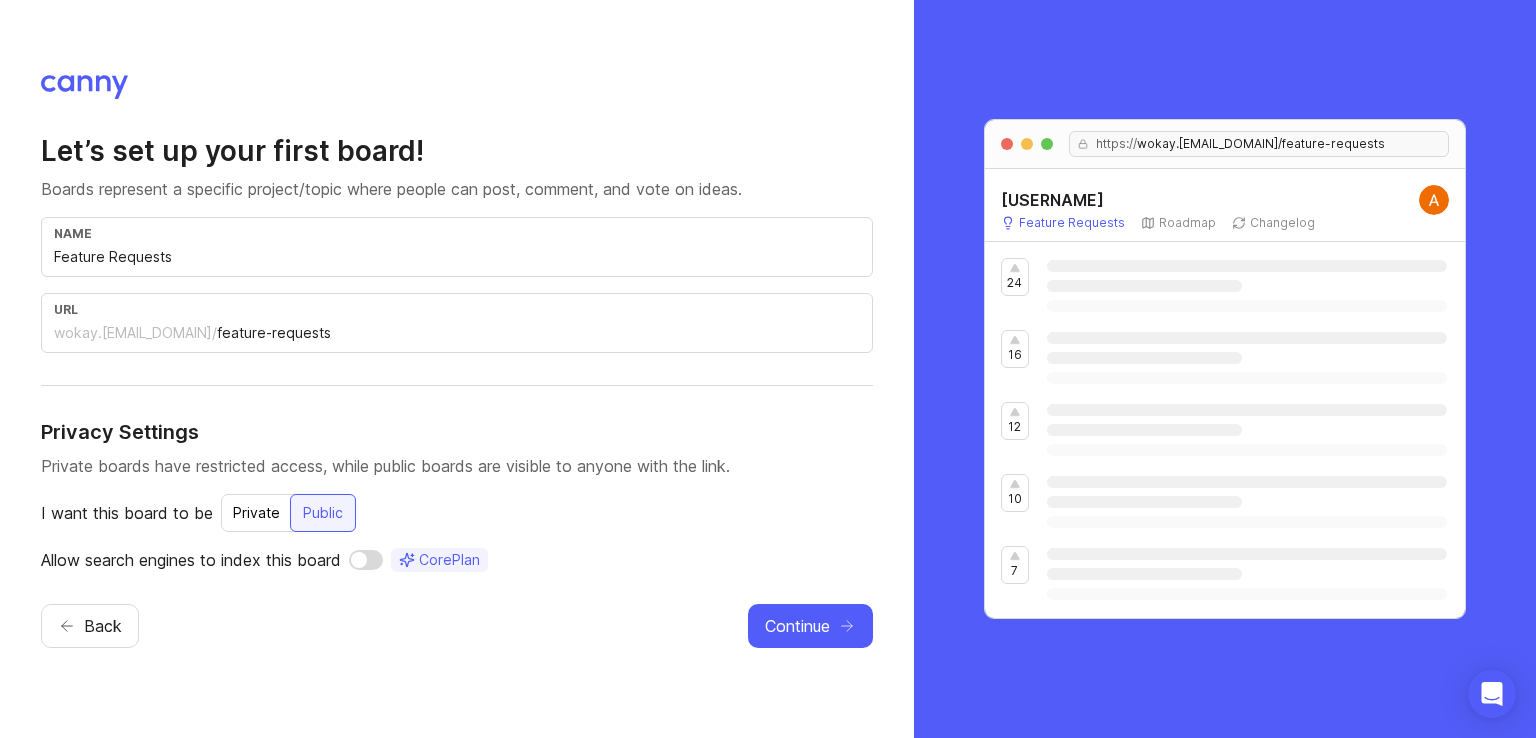 click on "Private" at bounding box center (256, 513) 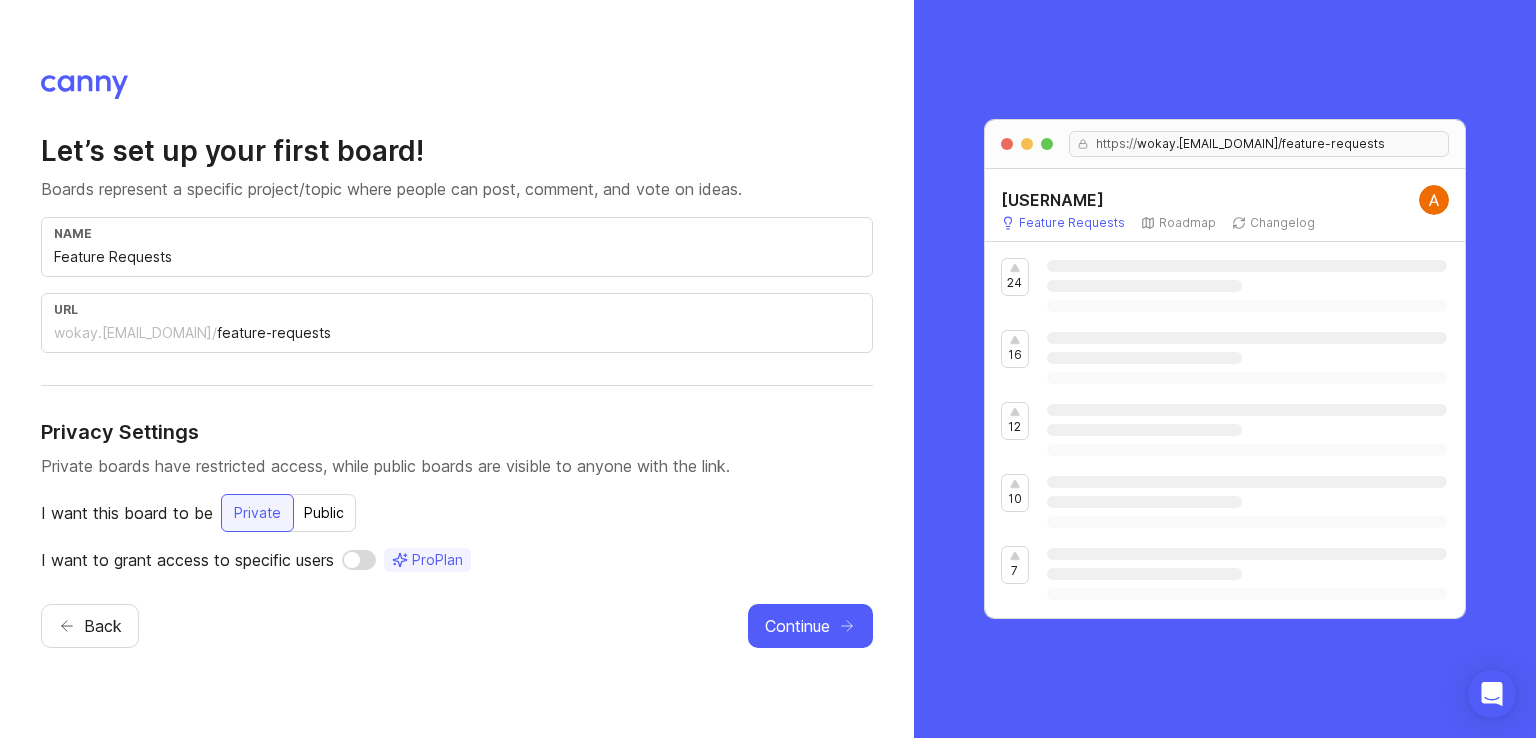 click on "Private" at bounding box center (257, 513) 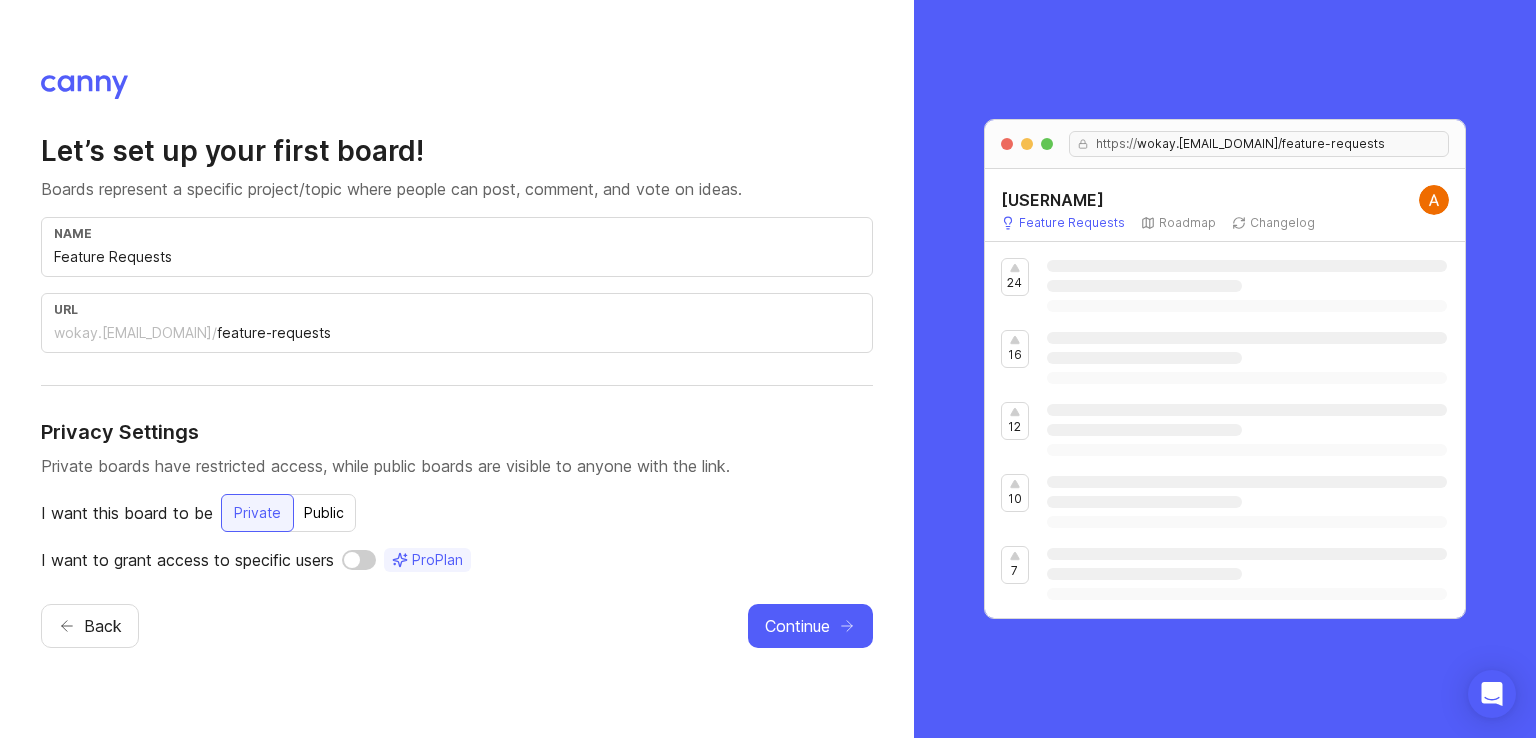 click at bounding box center [359, 560] 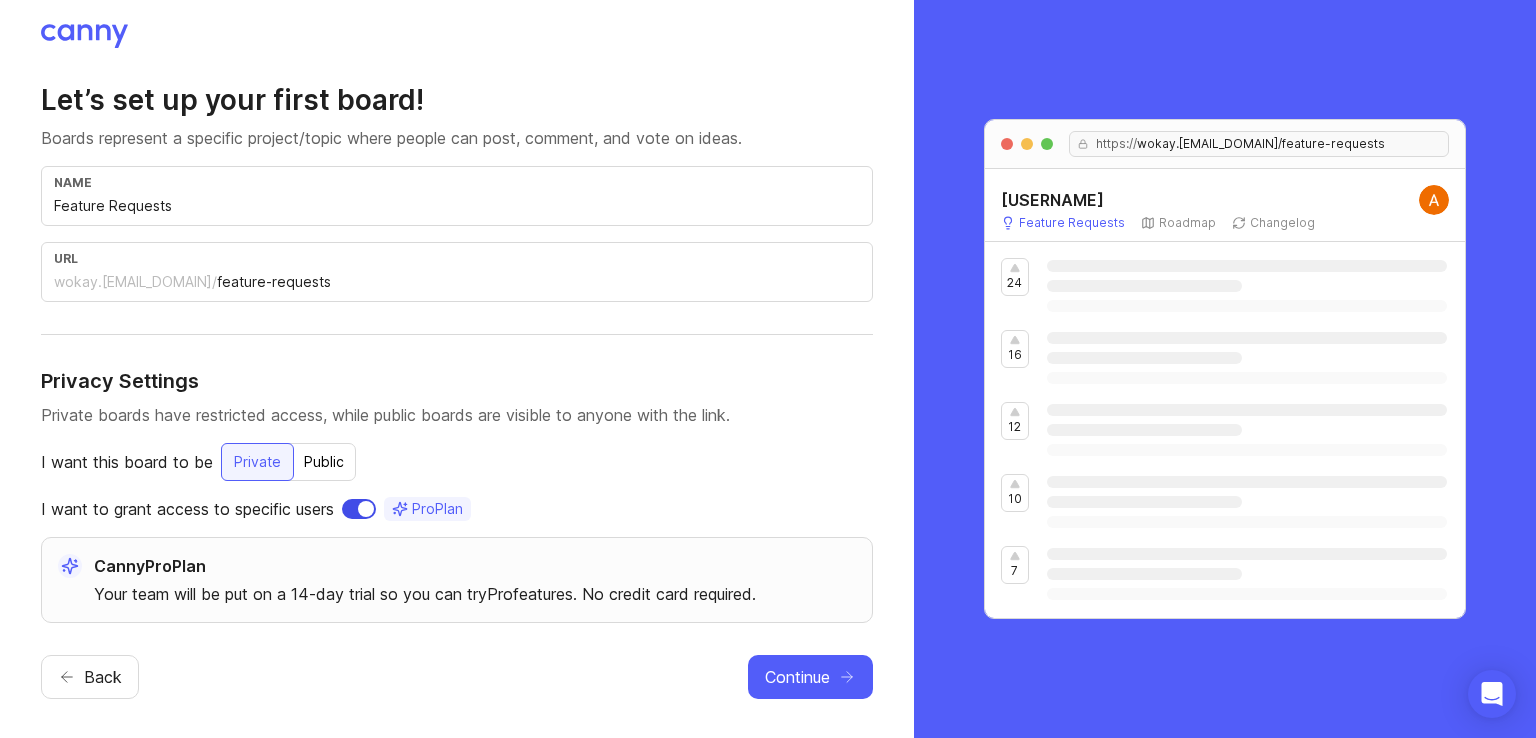 click at bounding box center [359, 509] 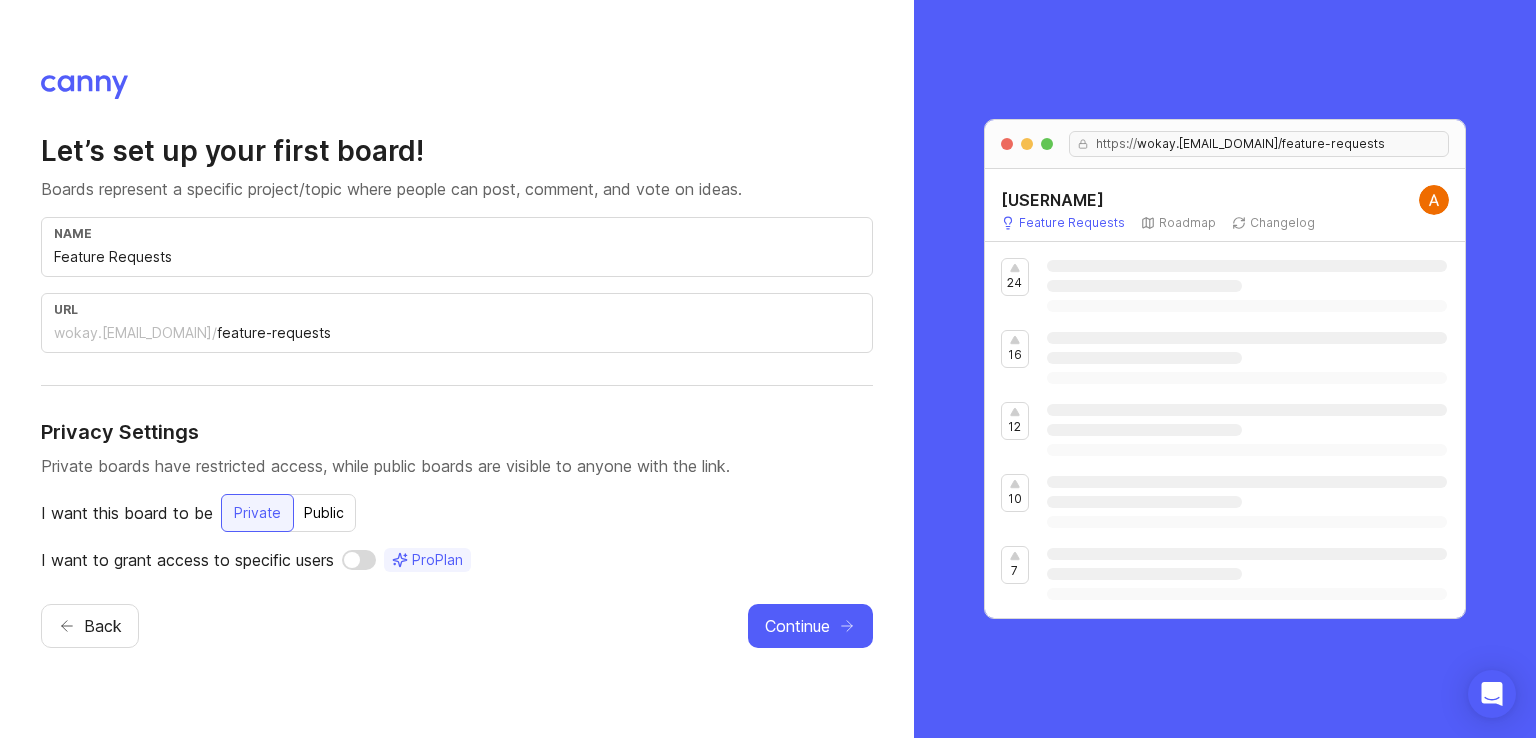 click on "wokay.[EMAIL_DOMAIN]/" at bounding box center (135, 333) 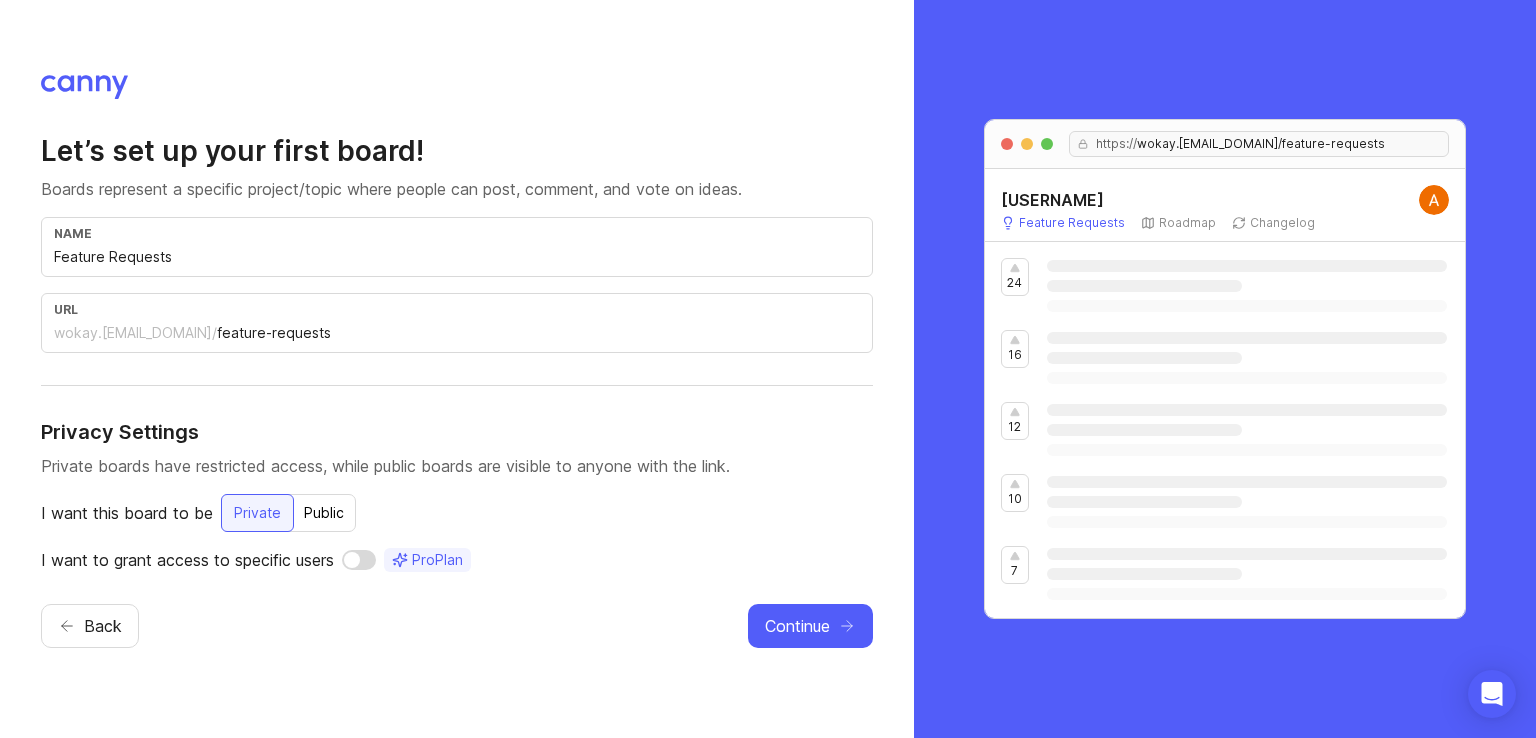 click on "Public" at bounding box center [257, 513] 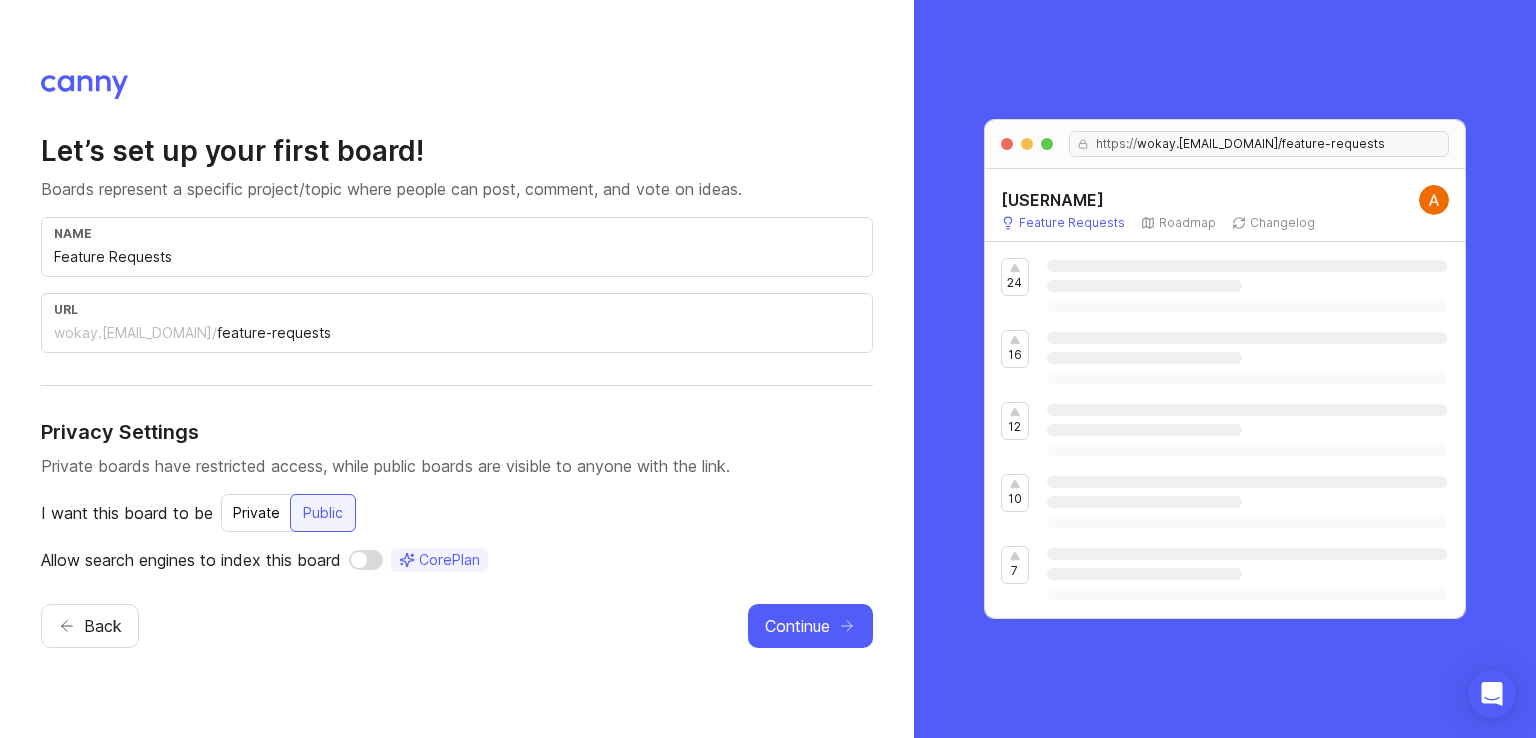 click on "Private" at bounding box center (256, 513) 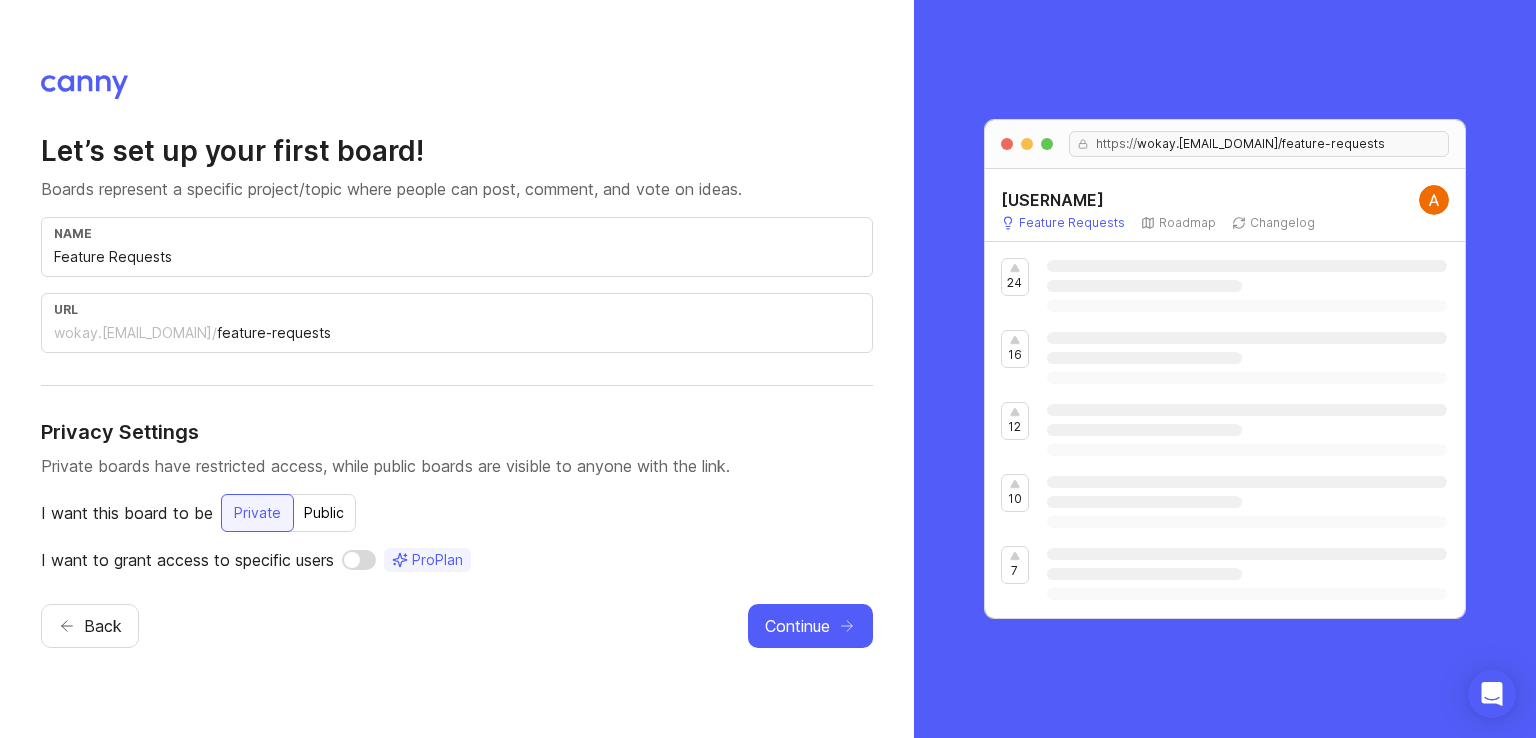 click on "Let’s set up your first board! Boards represent a specific project/topic where people can post, comment, and vote on ideas. name Feature Requests url wokay.[EMAIL_DOMAIN]/ feature-requests Privacy Settings Private boards have restricted access, while public boards are visible to anyone with the link. I want this board to be Private Public I want to grant access to specific users Pro Plan" at bounding box center (457, 352) 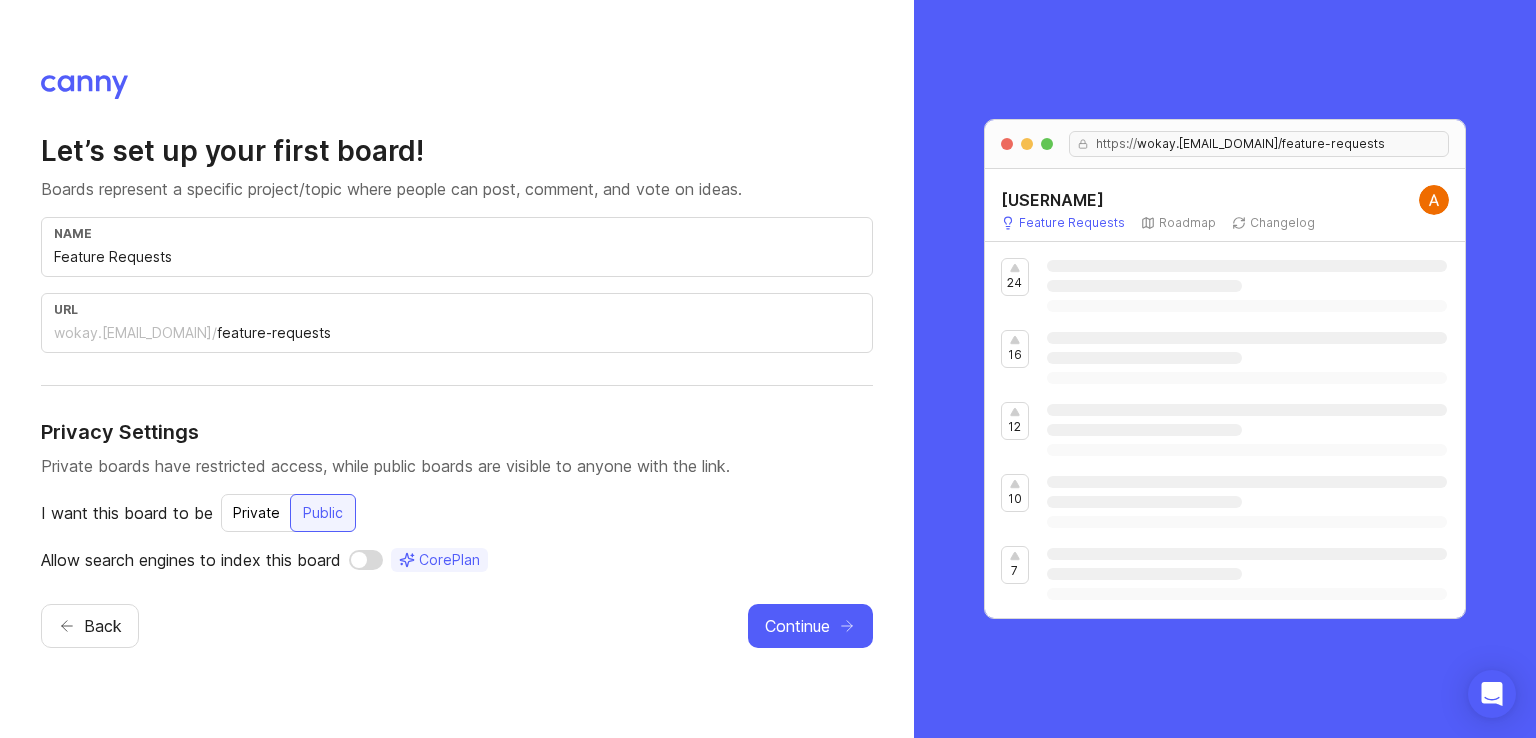 click on "Private" at bounding box center (256, 513) 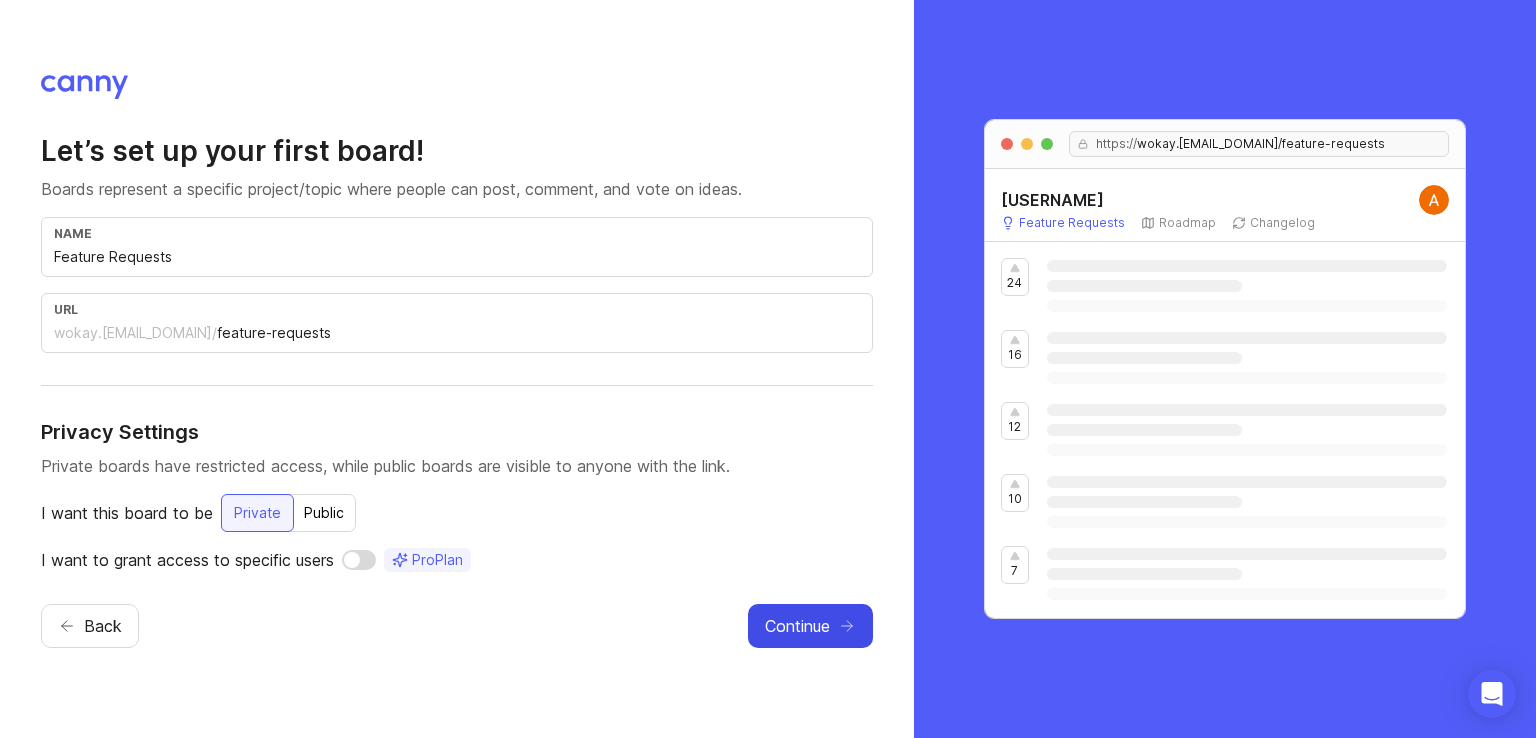 click on "Continue" at bounding box center (797, 626) 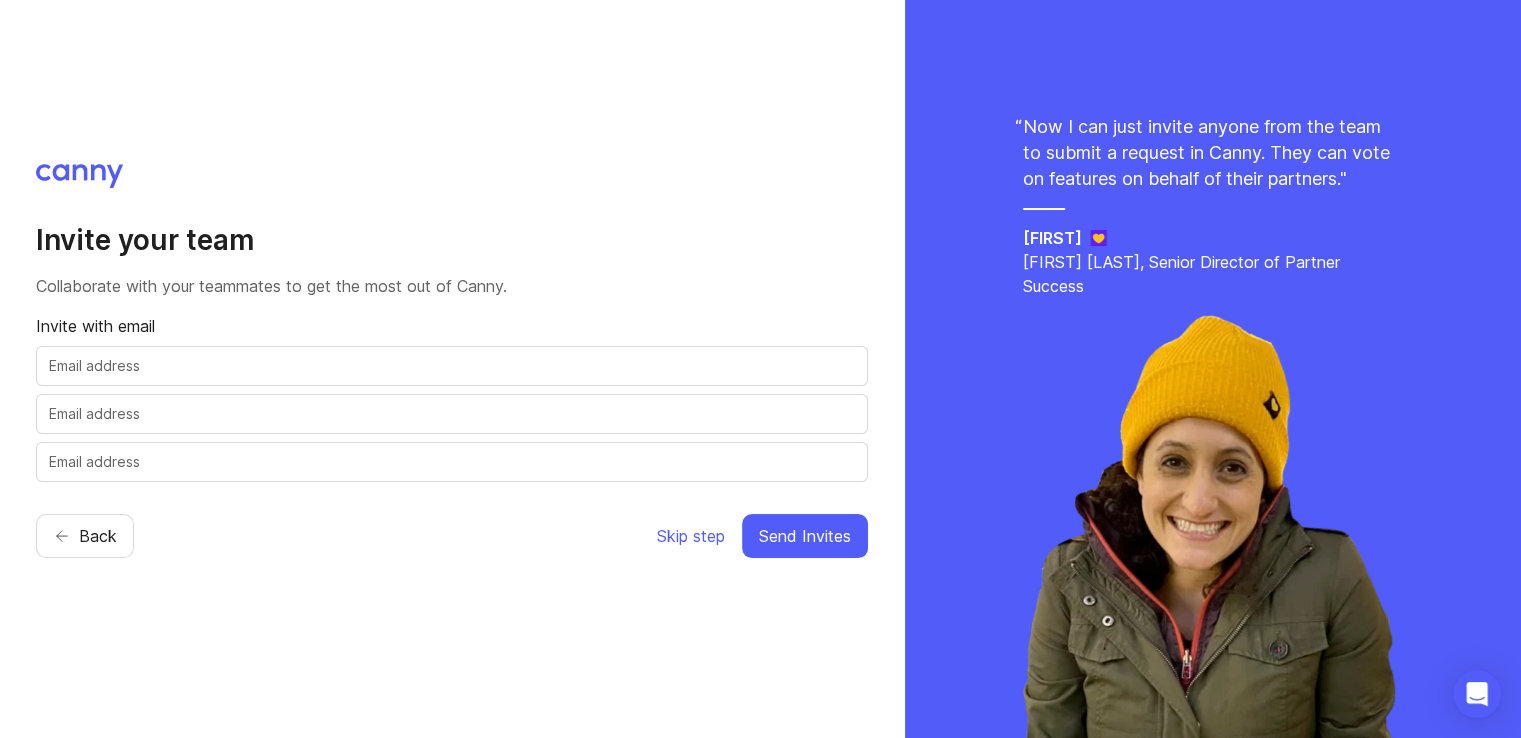 click at bounding box center [452, 366] 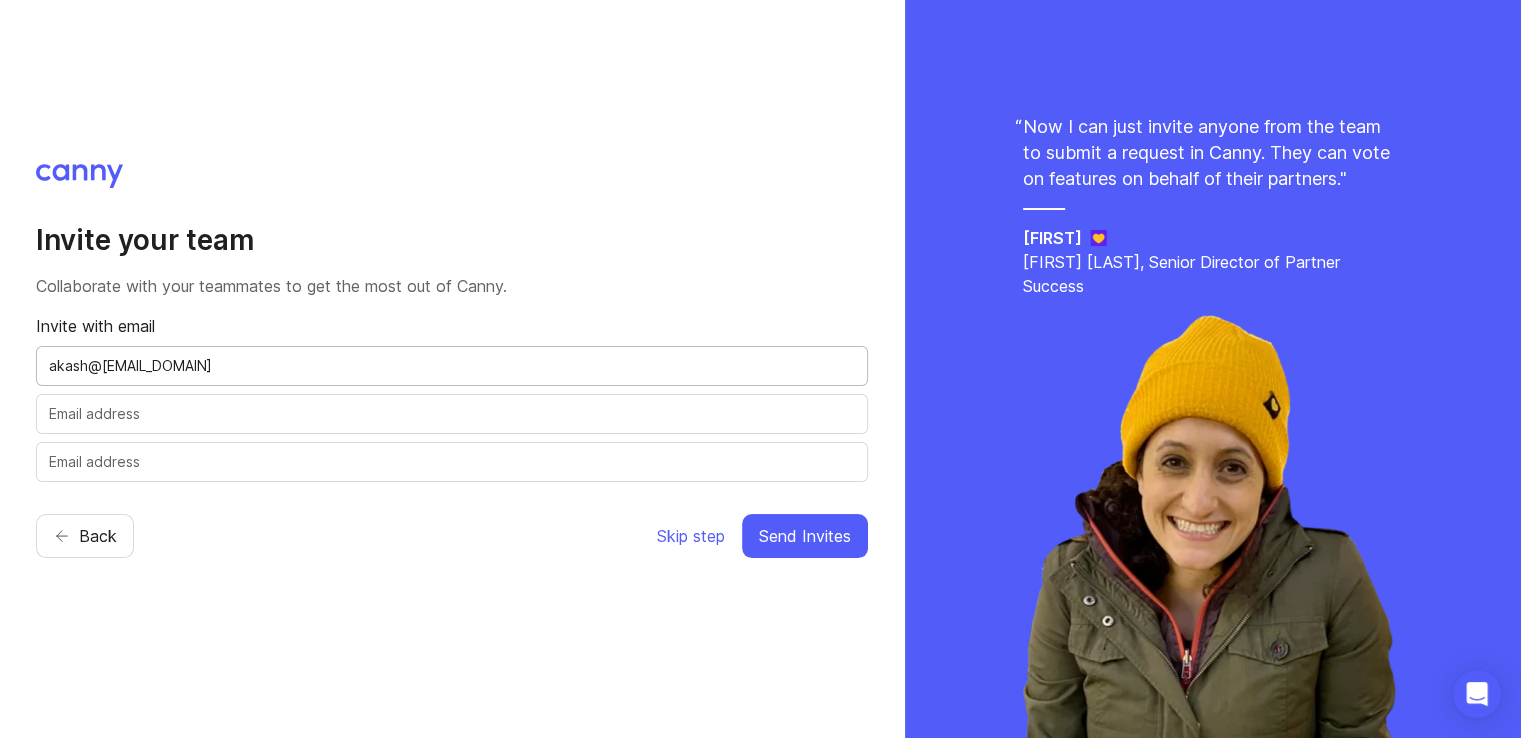 type on "akash@[EMAIL_DOMAIN]" 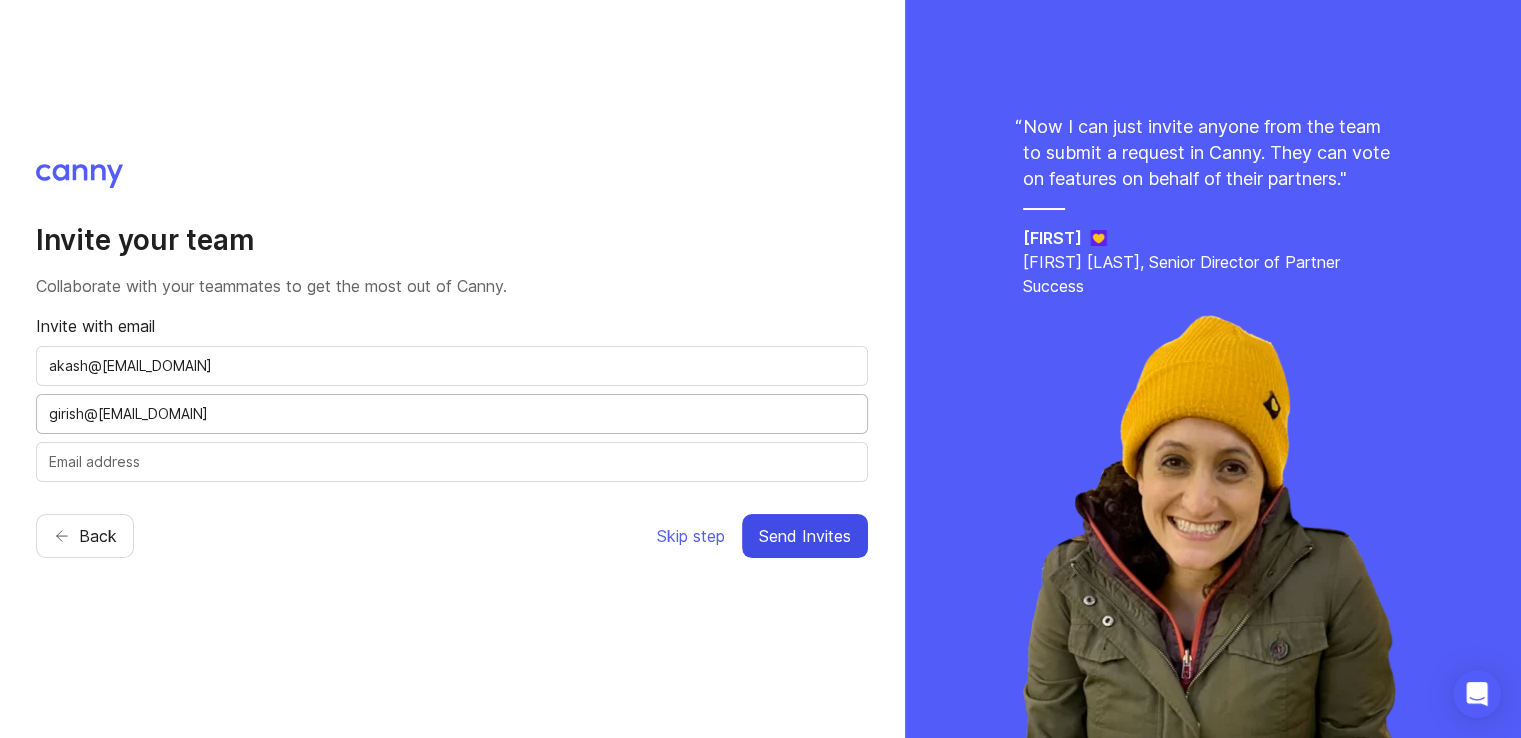 type on "girish@[EMAIL_DOMAIN]" 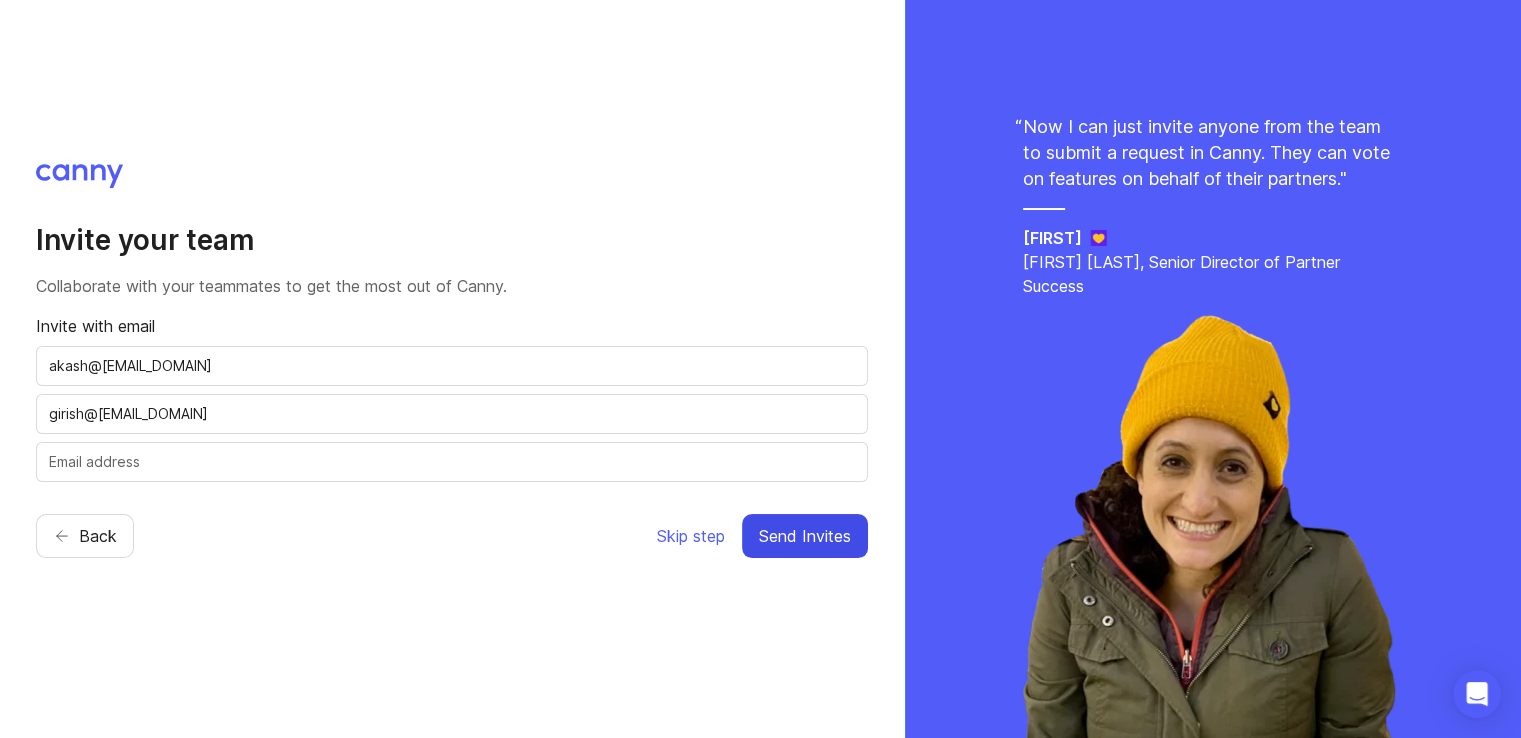 click on "Send Invites" at bounding box center [805, 536] 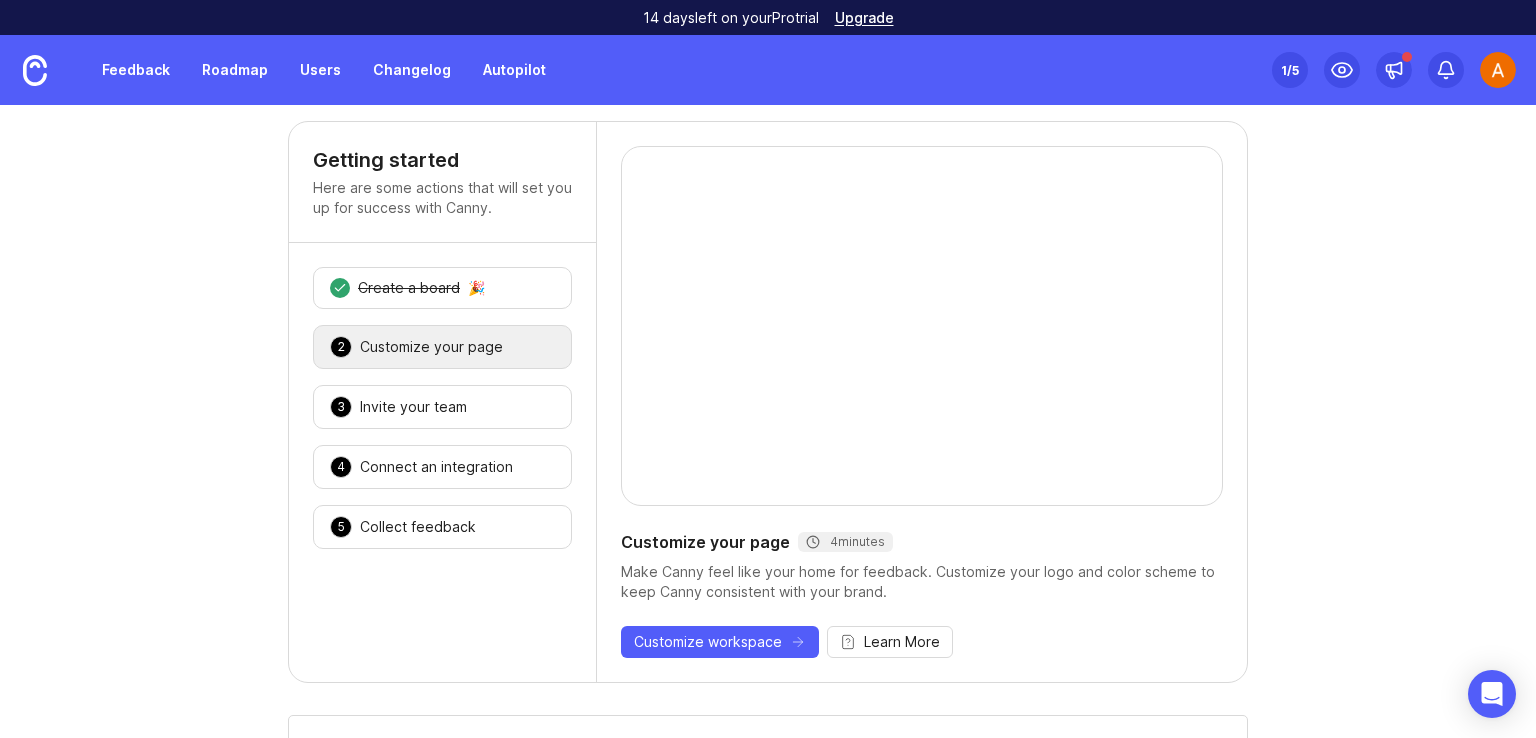 scroll, scrollTop: 34, scrollLeft: 0, axis: vertical 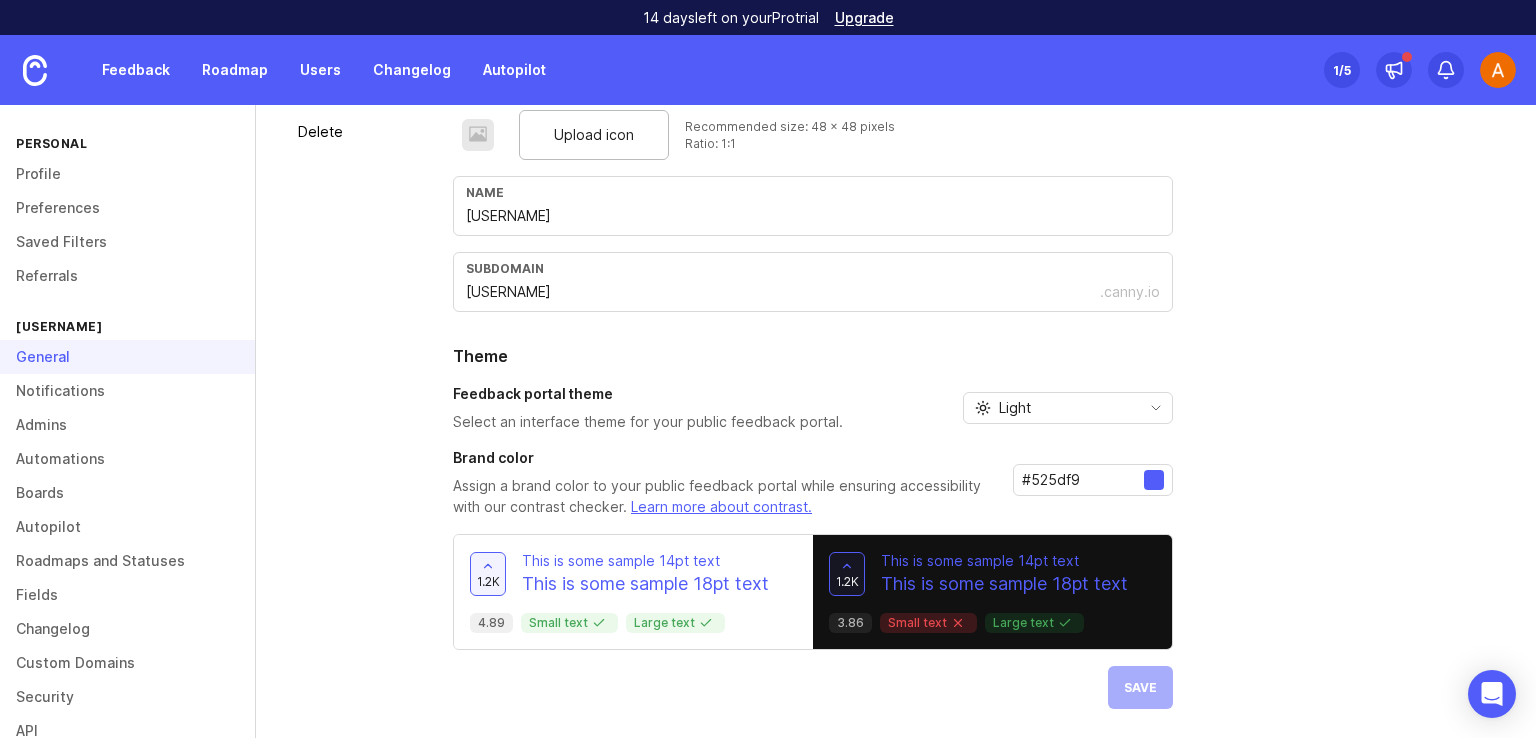 click on "subdomain wokay.[EMAIL_DOMAIN]" at bounding box center [813, 282] 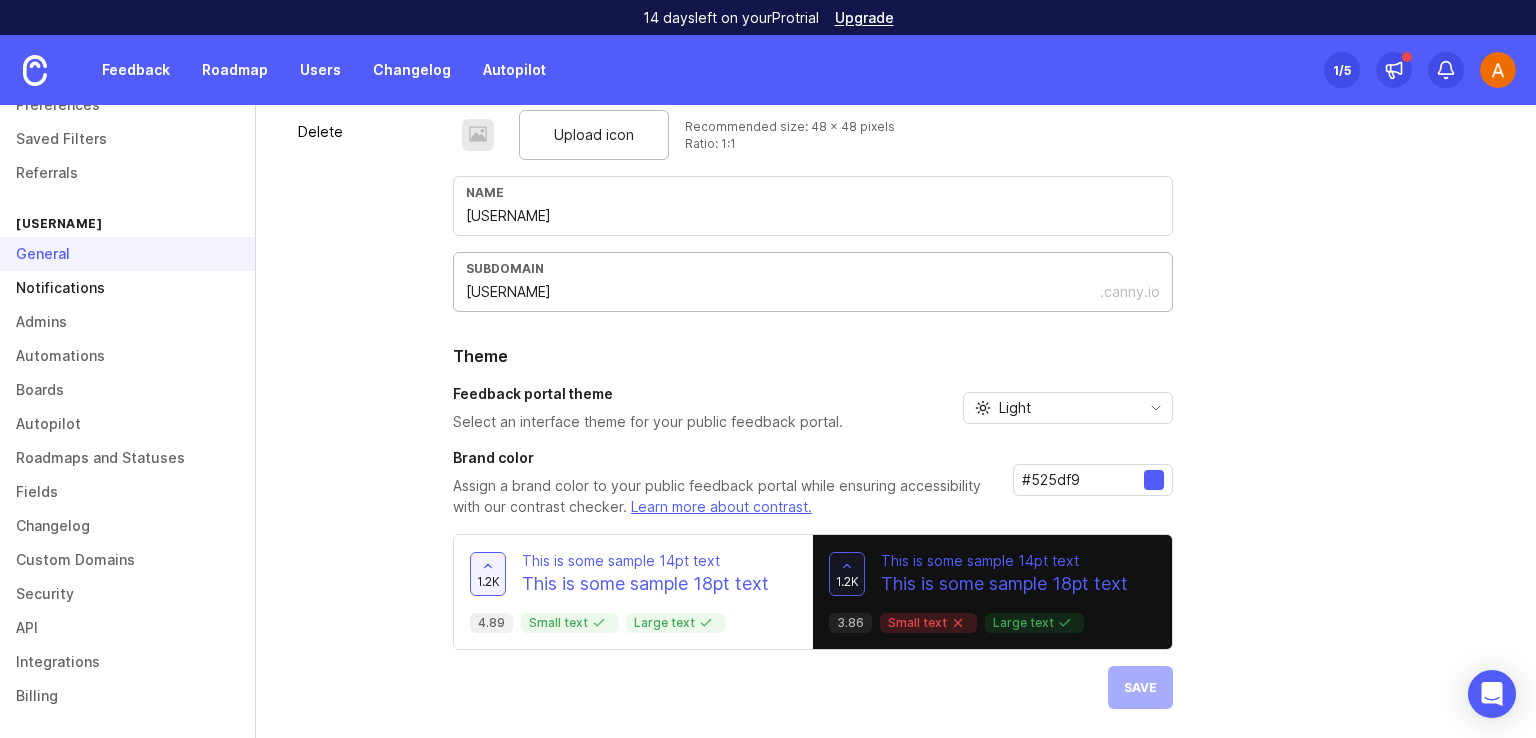 scroll, scrollTop: 0, scrollLeft: 0, axis: both 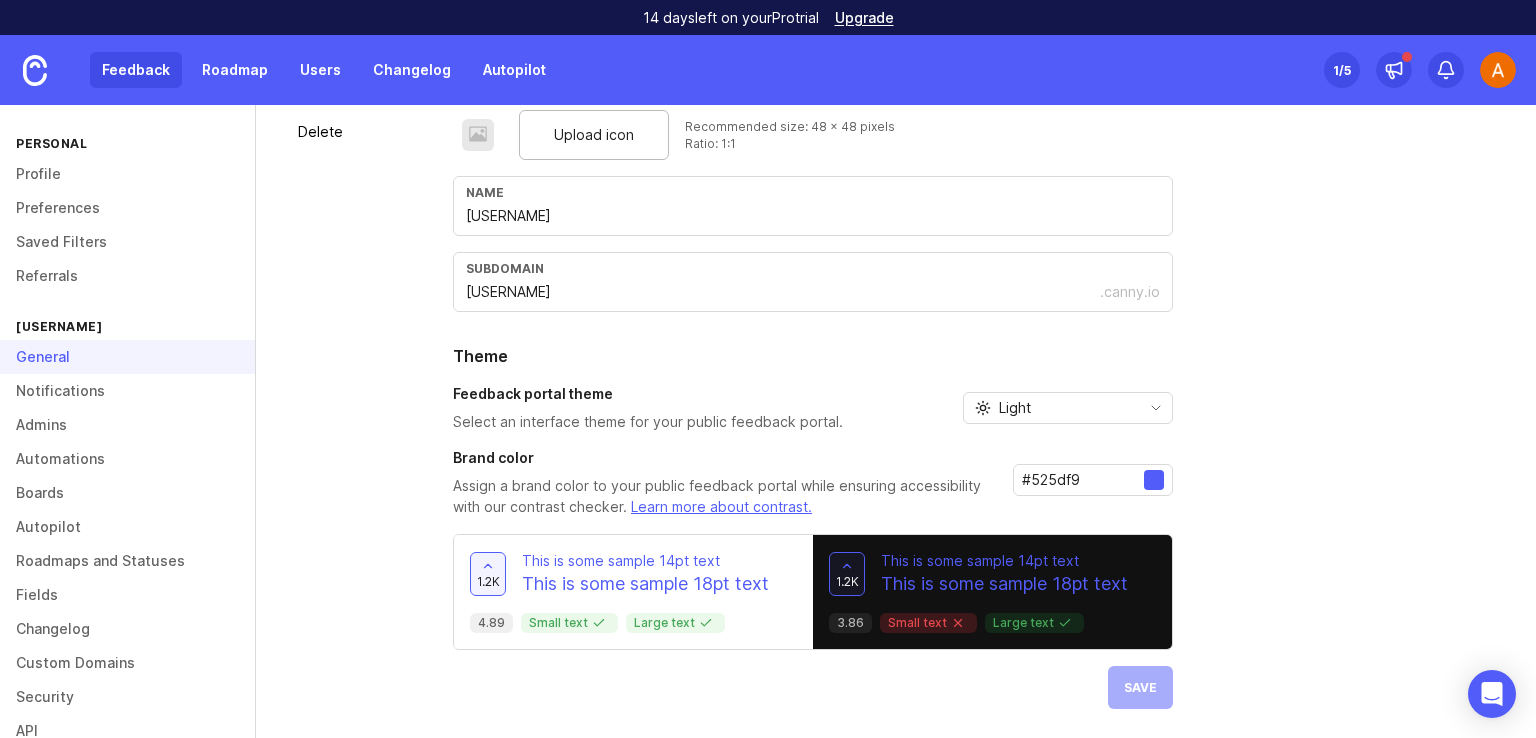 click on "Feedback" at bounding box center (136, 70) 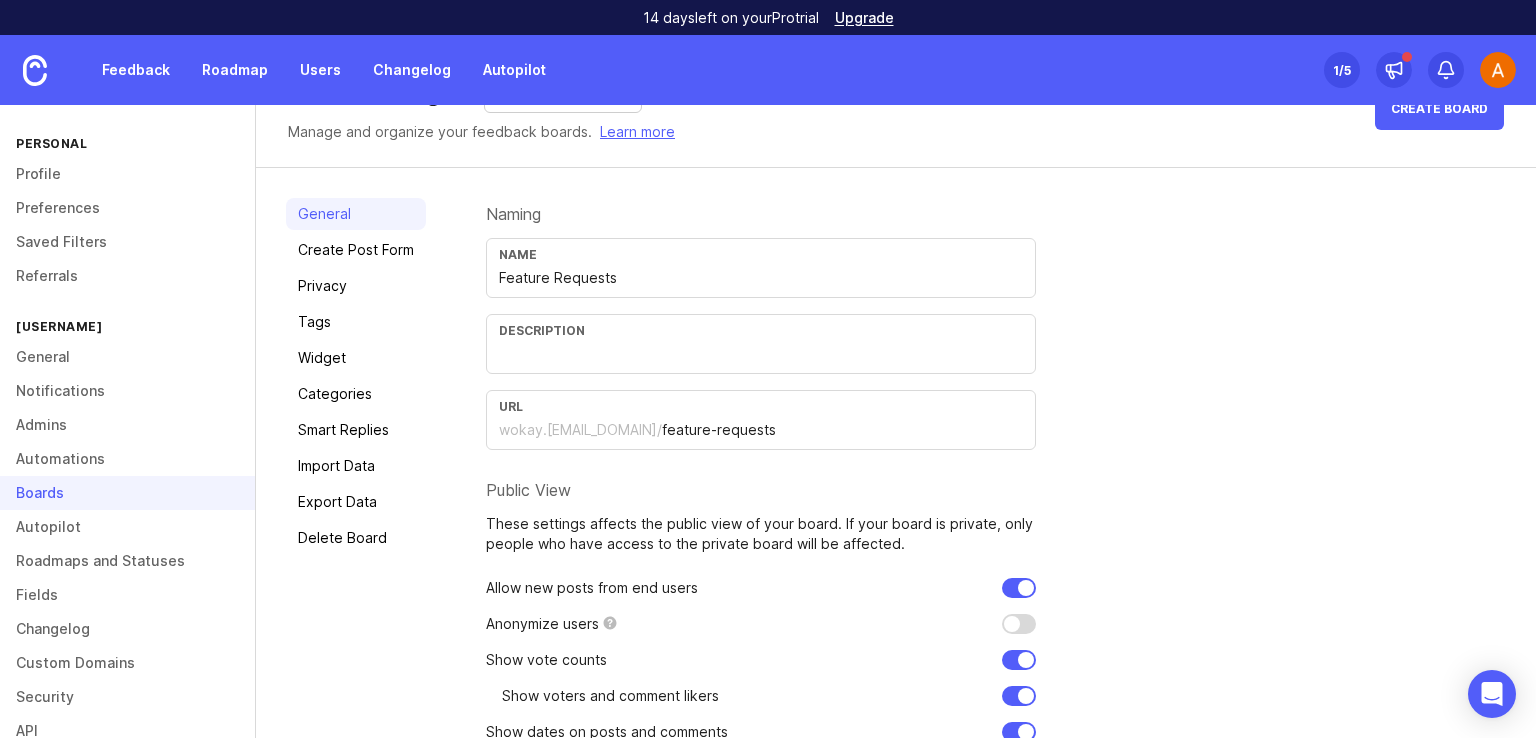 scroll, scrollTop: 56, scrollLeft: 0, axis: vertical 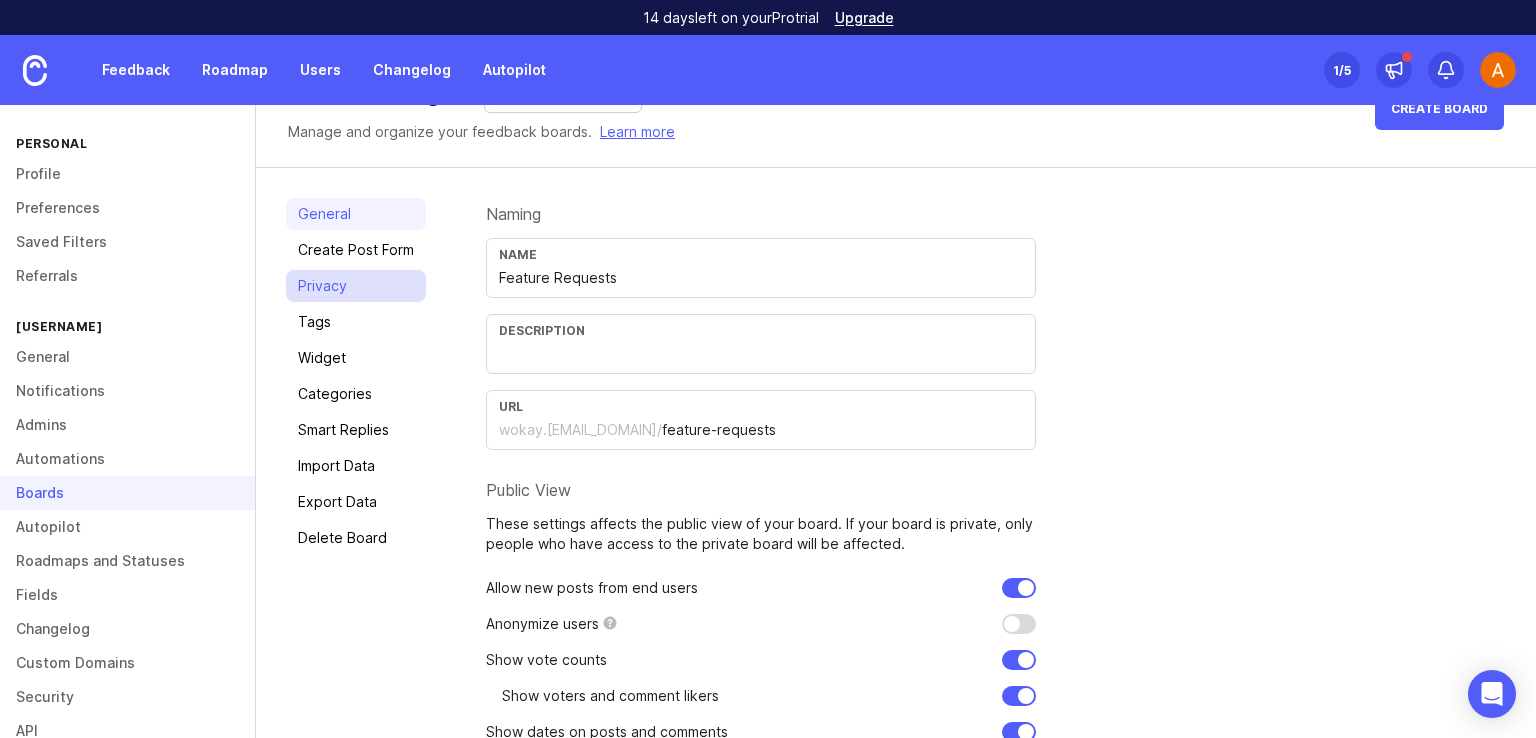 click on "Privacy" at bounding box center (356, 286) 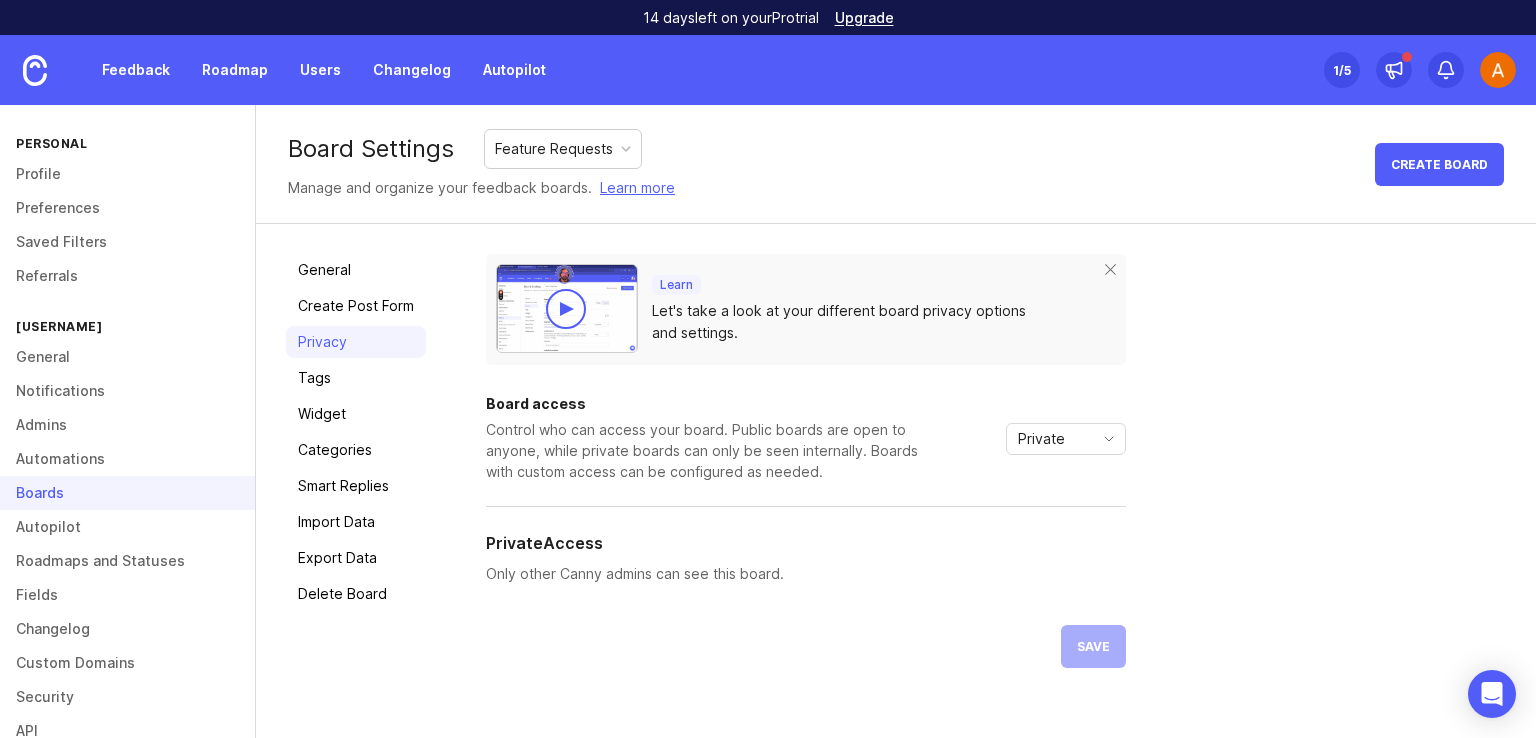 scroll, scrollTop: 0, scrollLeft: 0, axis: both 